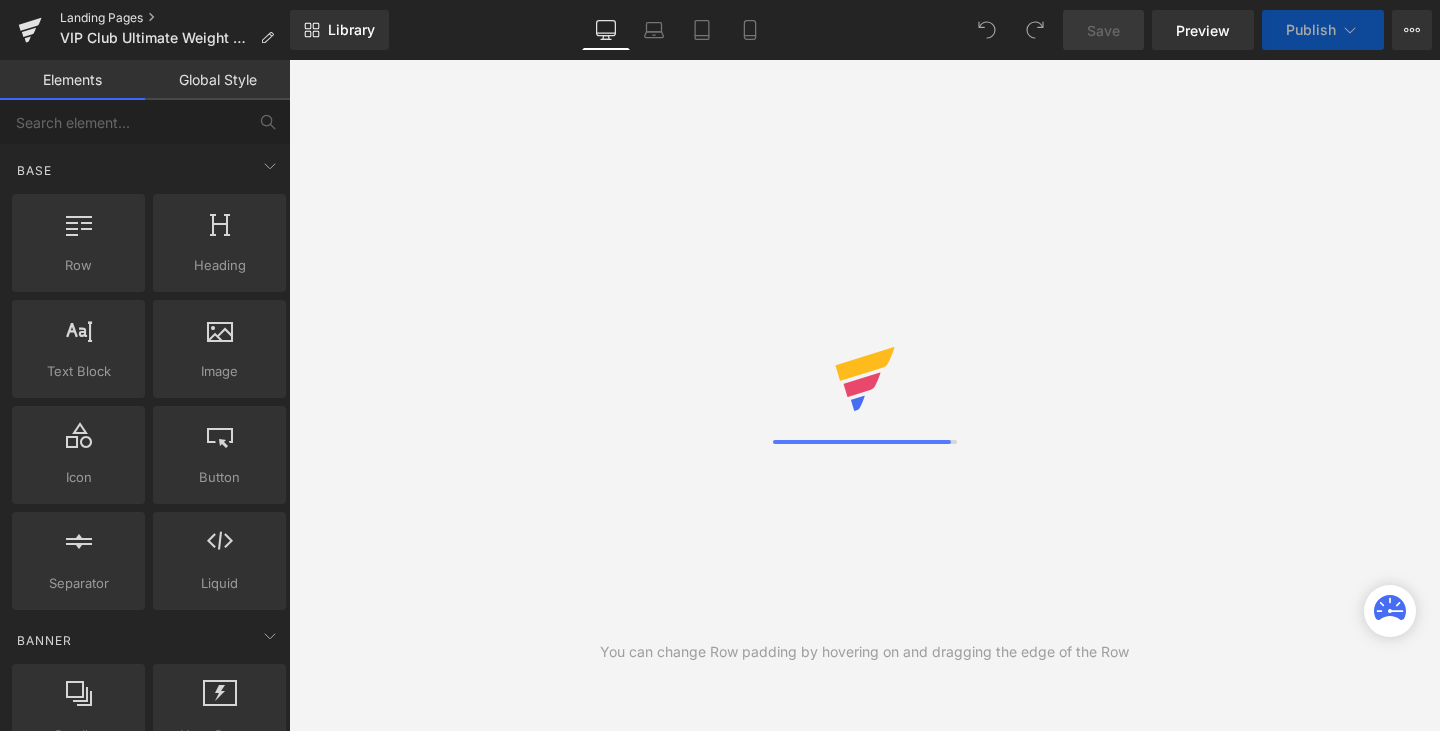 scroll, scrollTop: 0, scrollLeft: 0, axis: both 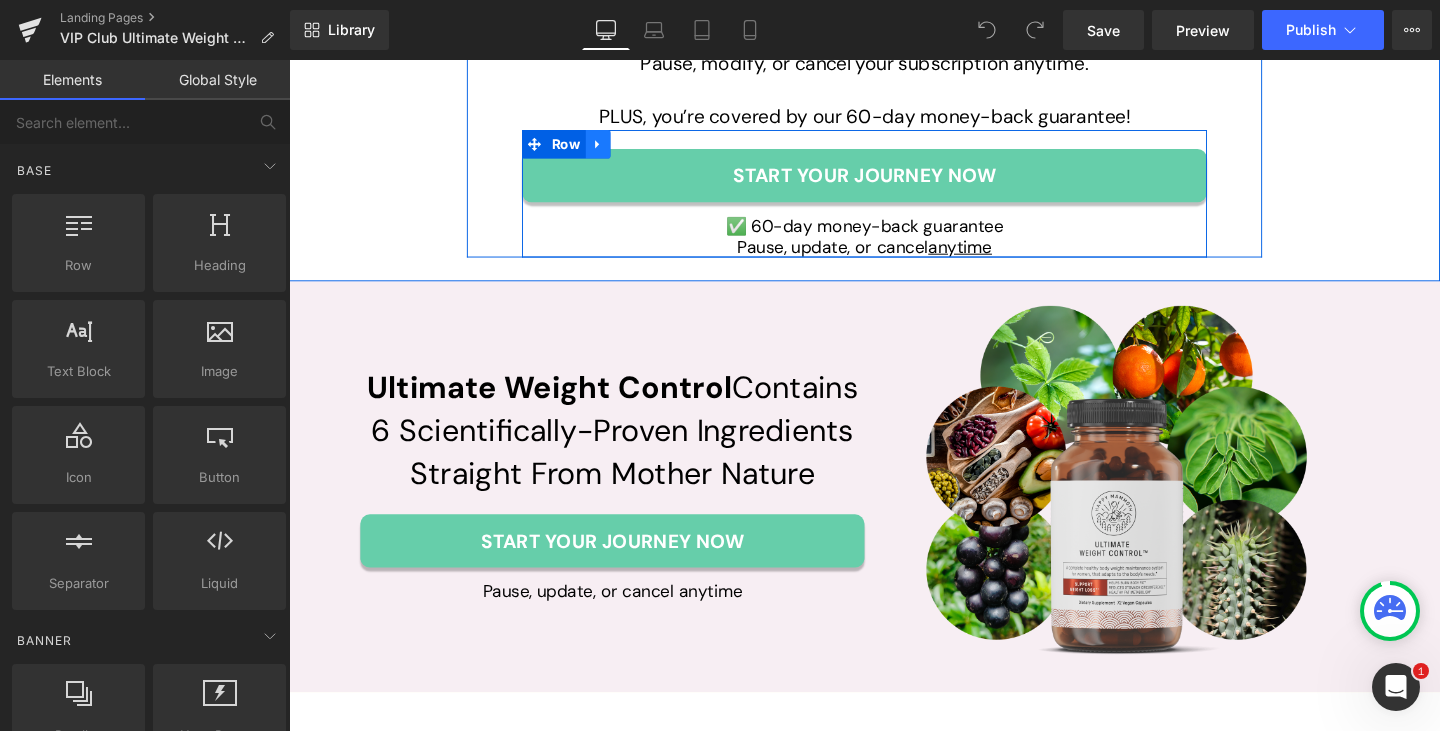 click 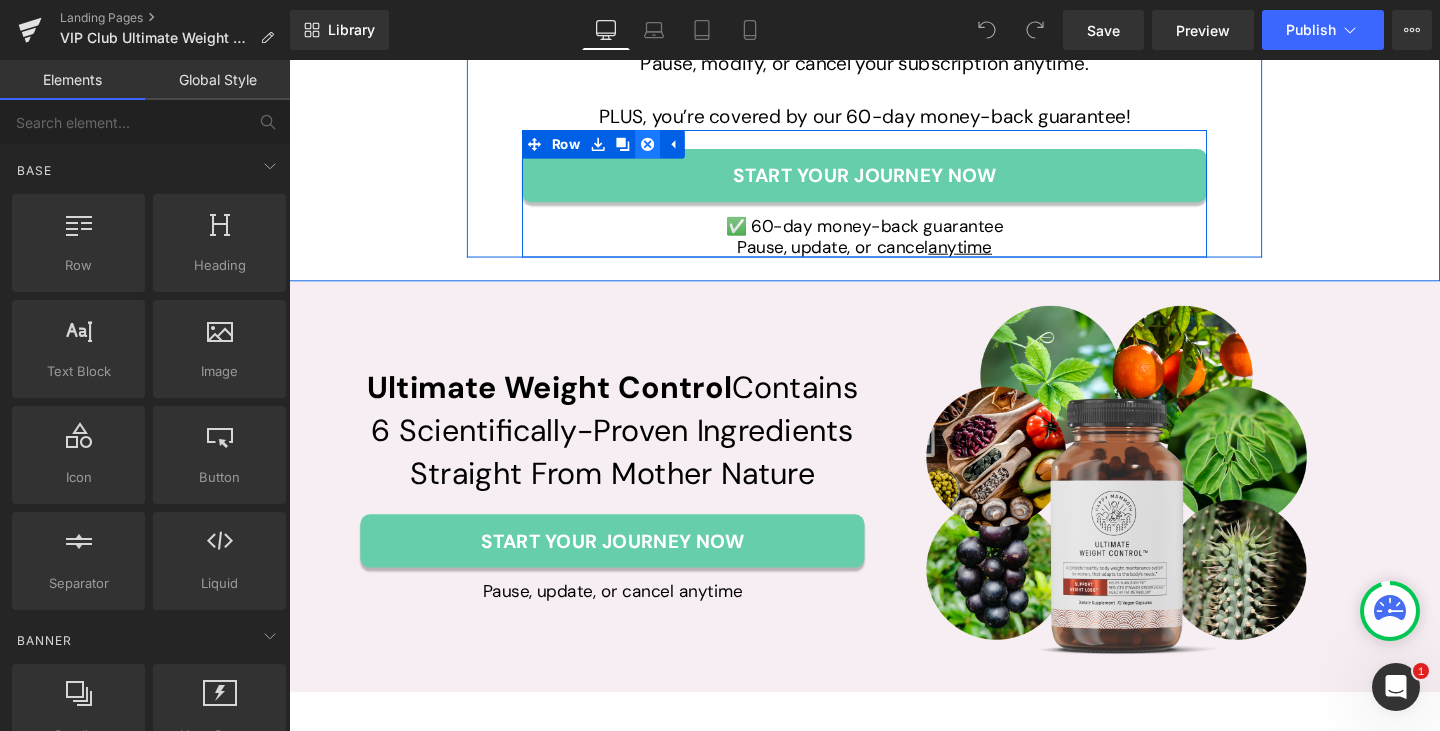 click at bounding box center [666, 149] 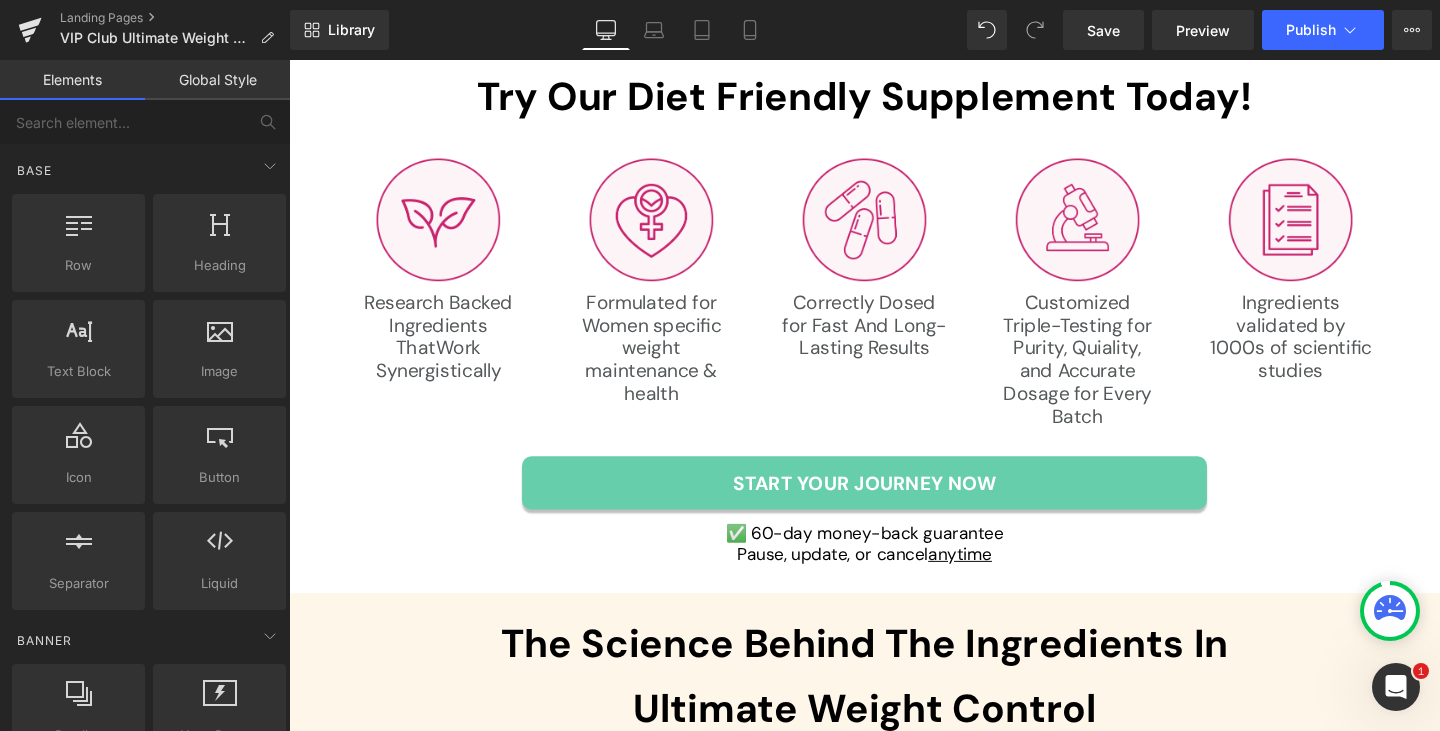 scroll, scrollTop: 6203, scrollLeft: 0, axis: vertical 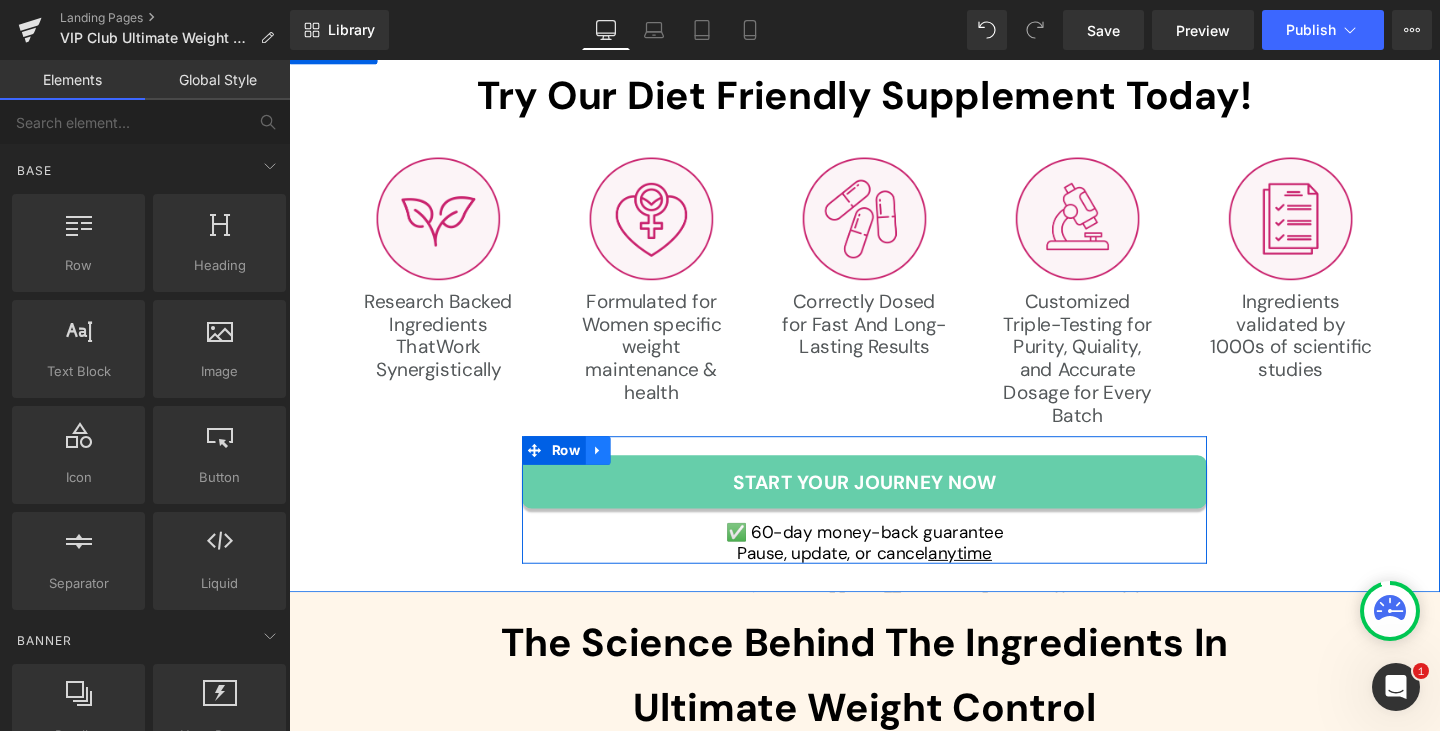 click 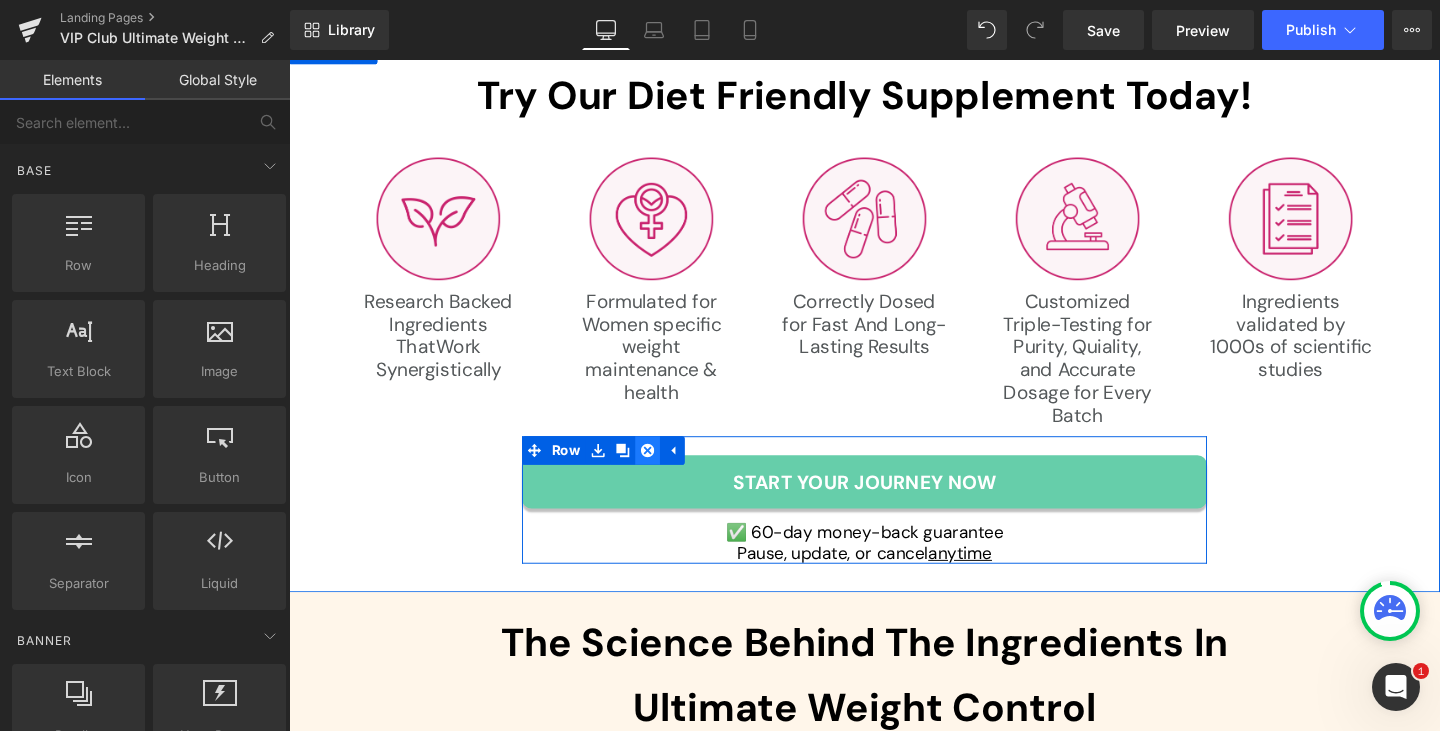 click at bounding box center (666, 471) 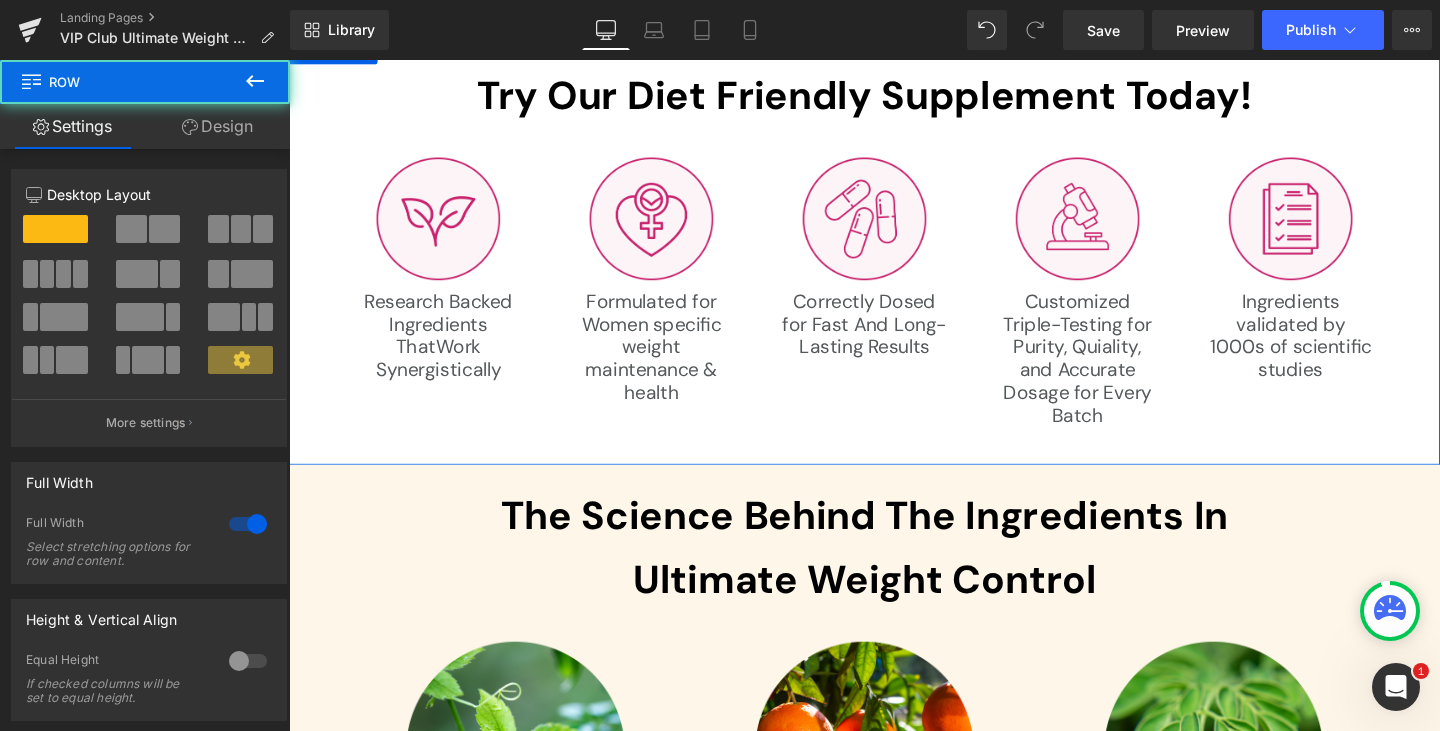 click on "Try Our Diet Friendly Supplement Today! Heading         Research Backed Ingredients That  Work Synergistically Formulated for Women specific weight maintenance & health Correctly Dosed for Fast And Long-Lasting Results Customized Triple-Testing for Purity, Quiality, and Accurate Dosage for Every Batch Ingredients validated by 1000s of scientific studies Text Block         Row         Row" at bounding box center [894, 260] 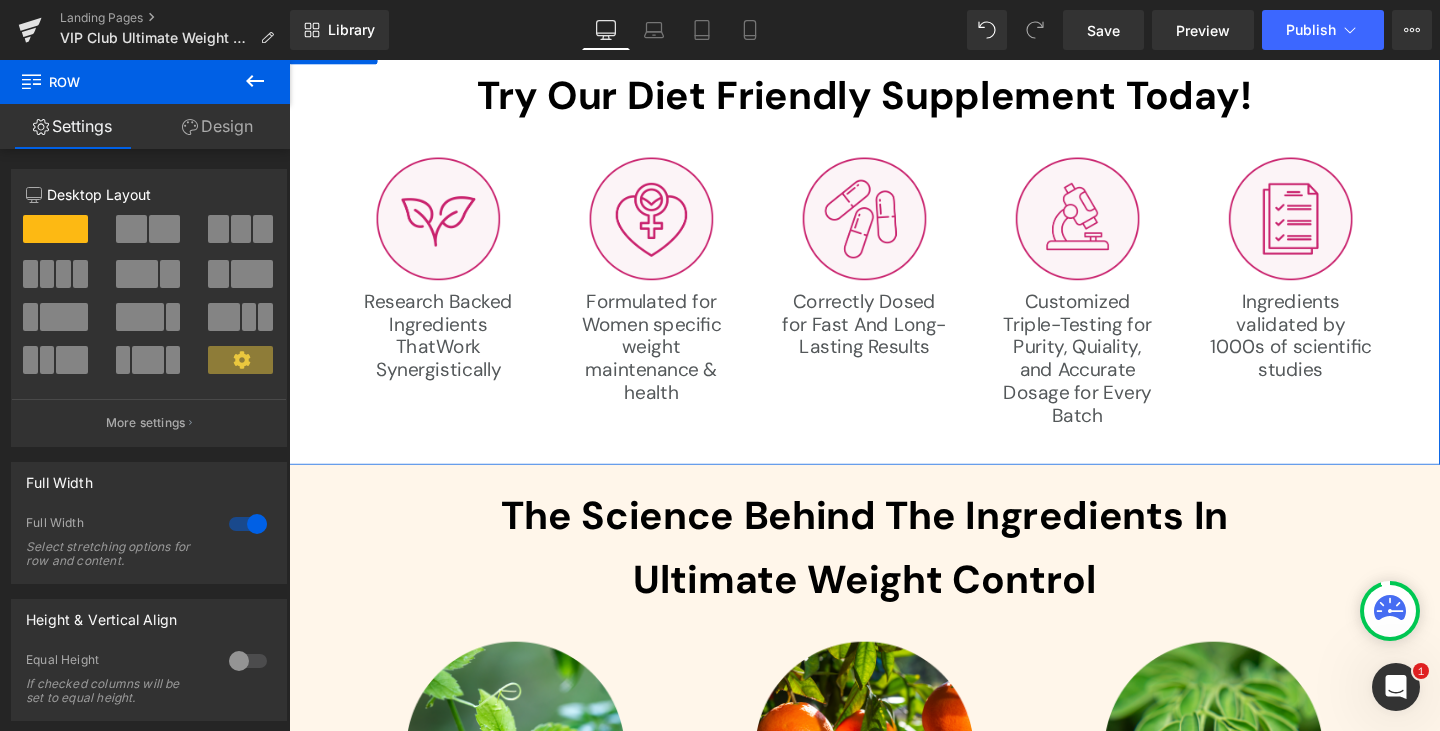 click on "Design" at bounding box center (217, 126) 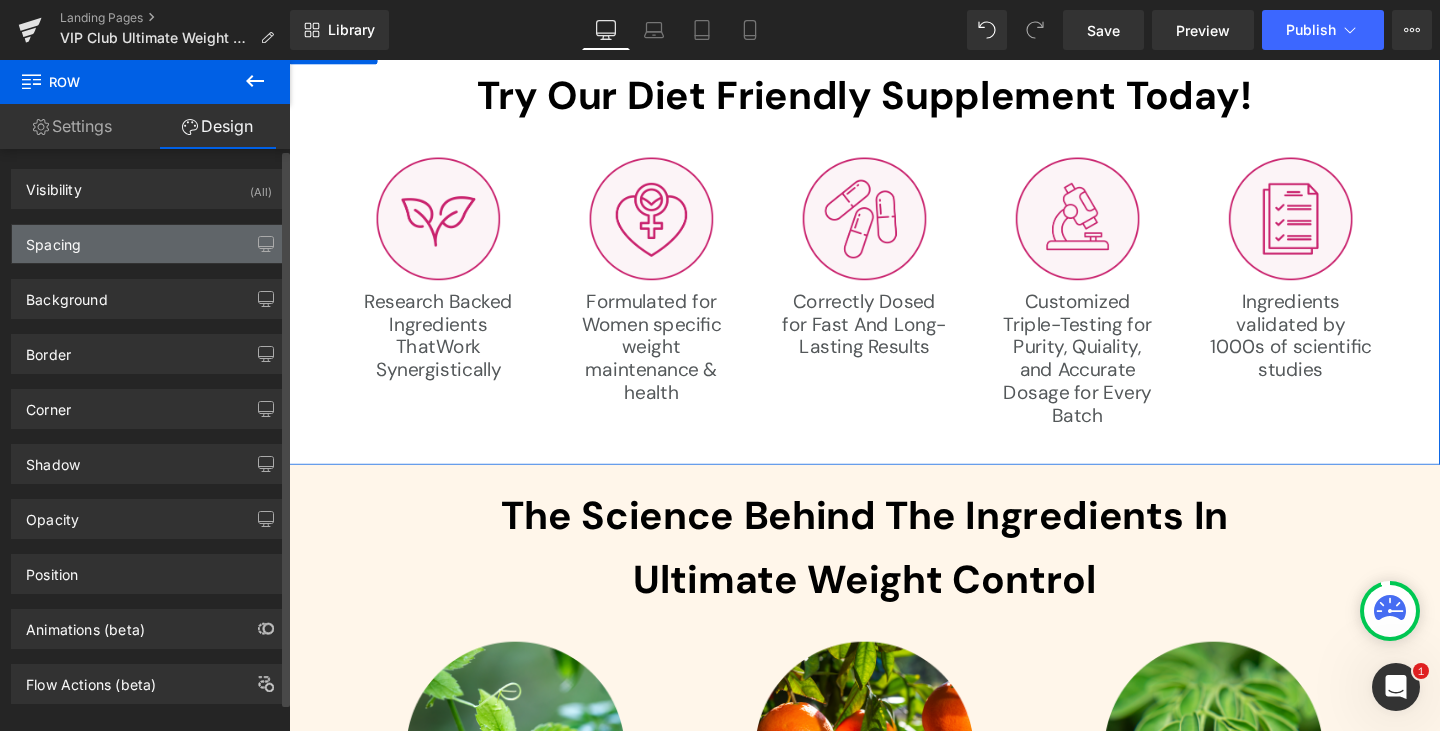 click on "Spacing" at bounding box center [149, 244] 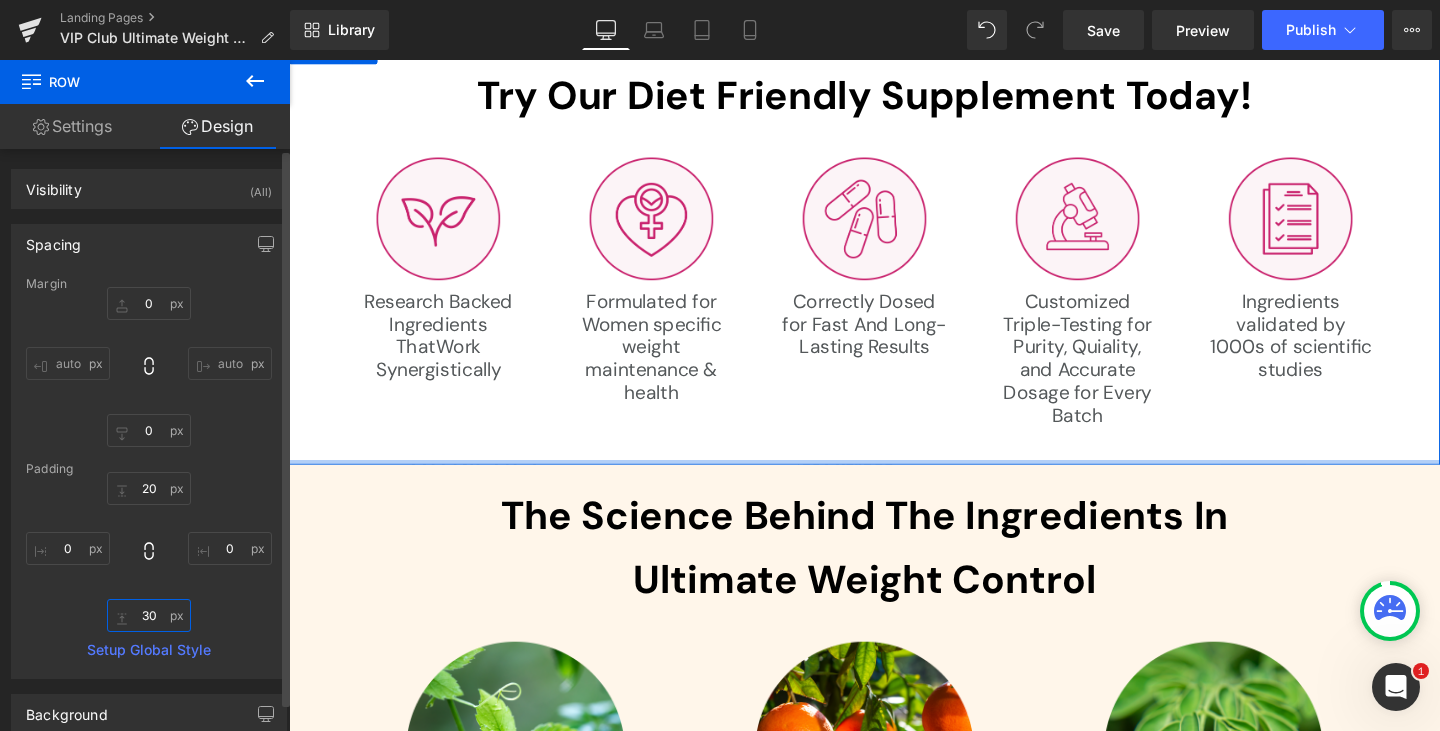 click at bounding box center (149, 615) 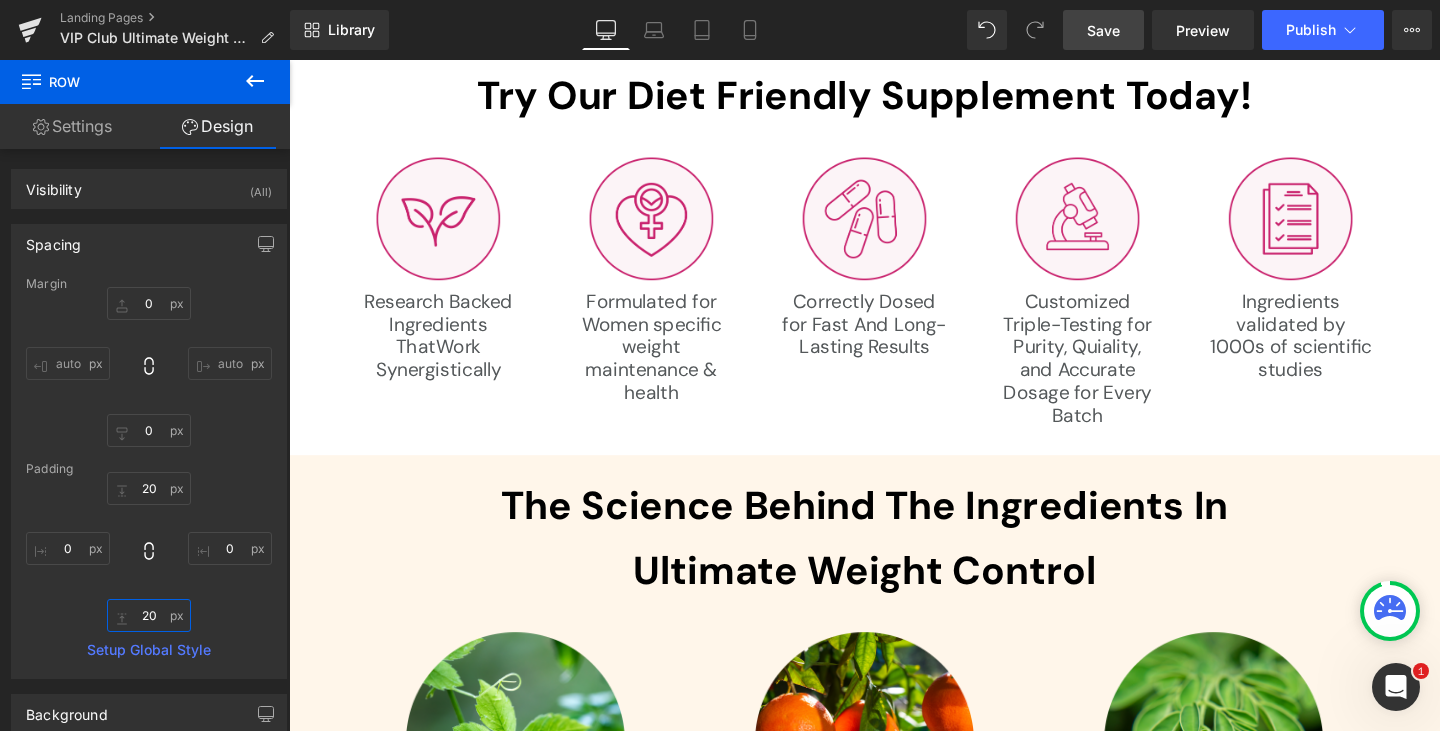 type on "20" 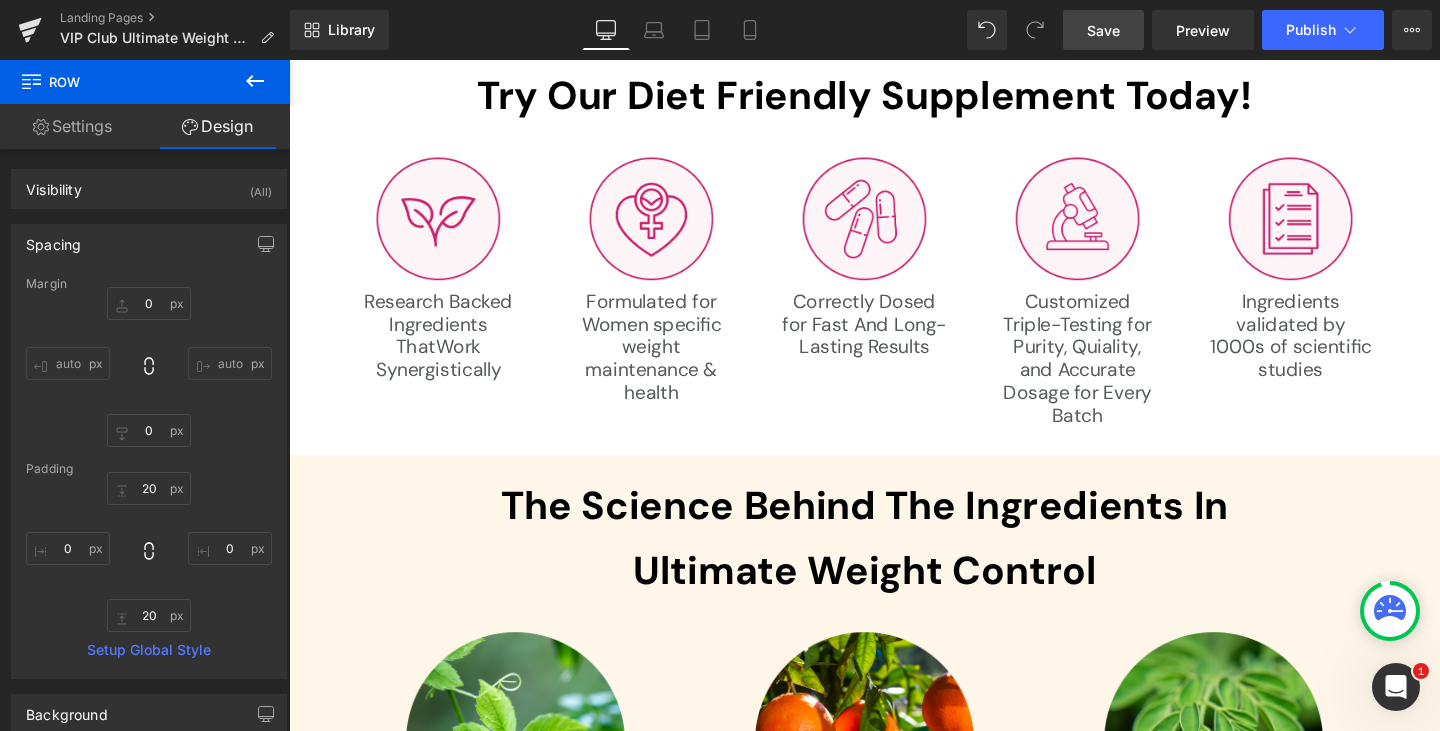 click on "Save" at bounding box center [1103, 30] 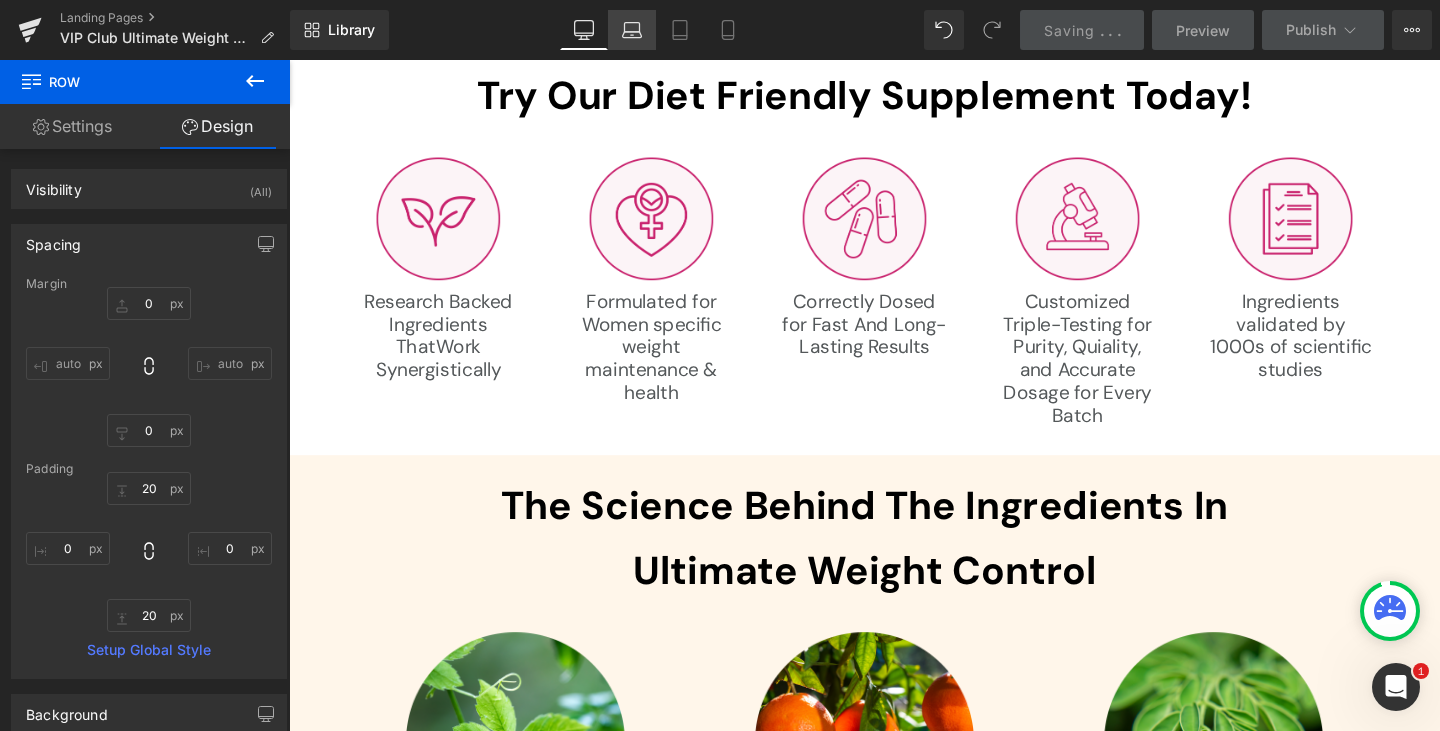 click 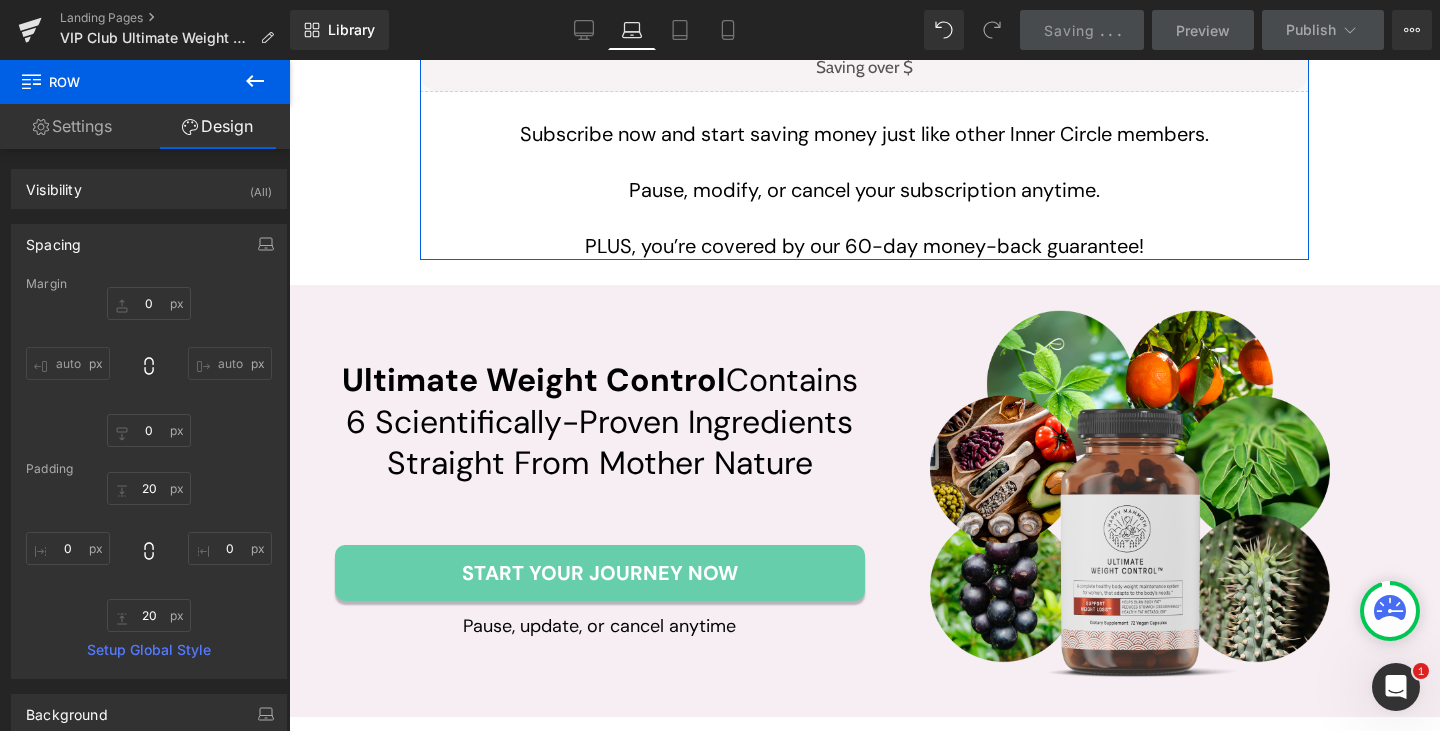 scroll, scrollTop: 5493, scrollLeft: 0, axis: vertical 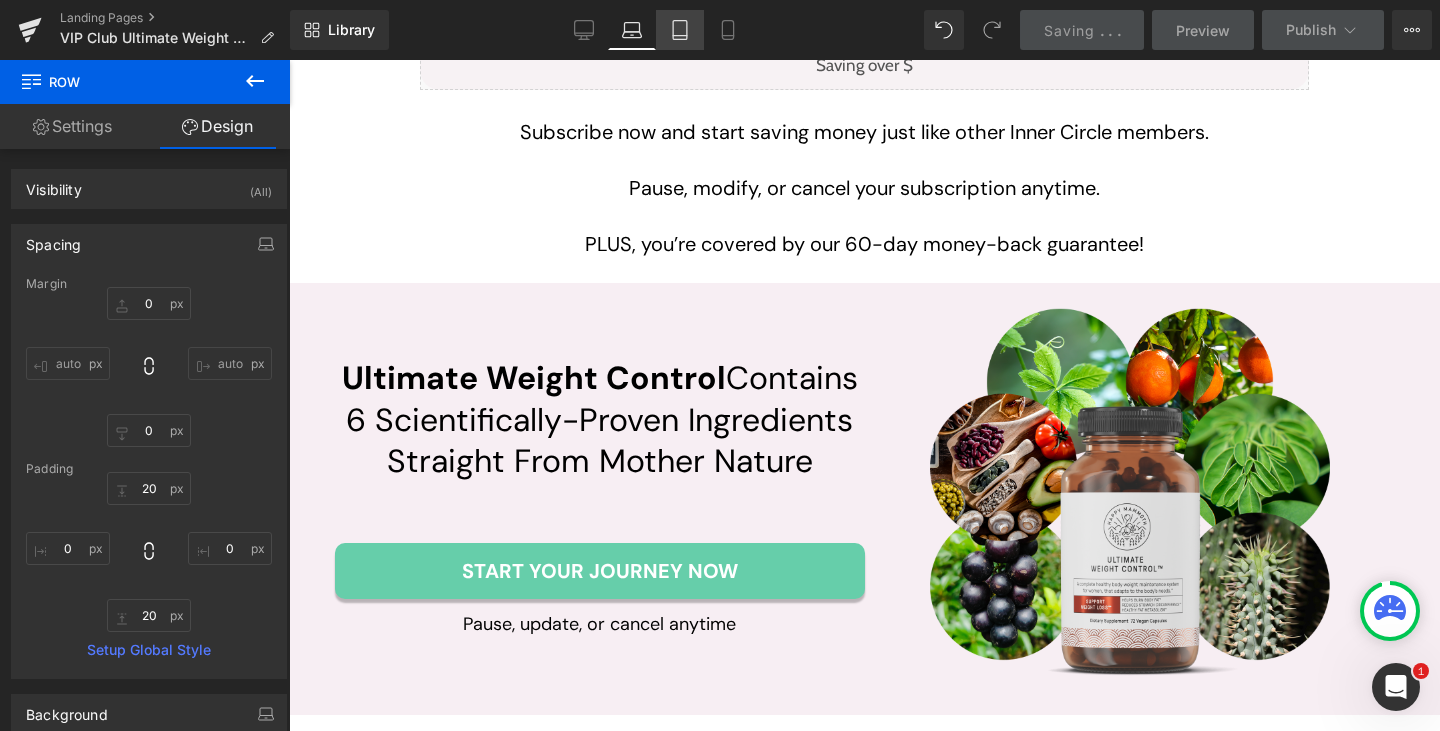 click 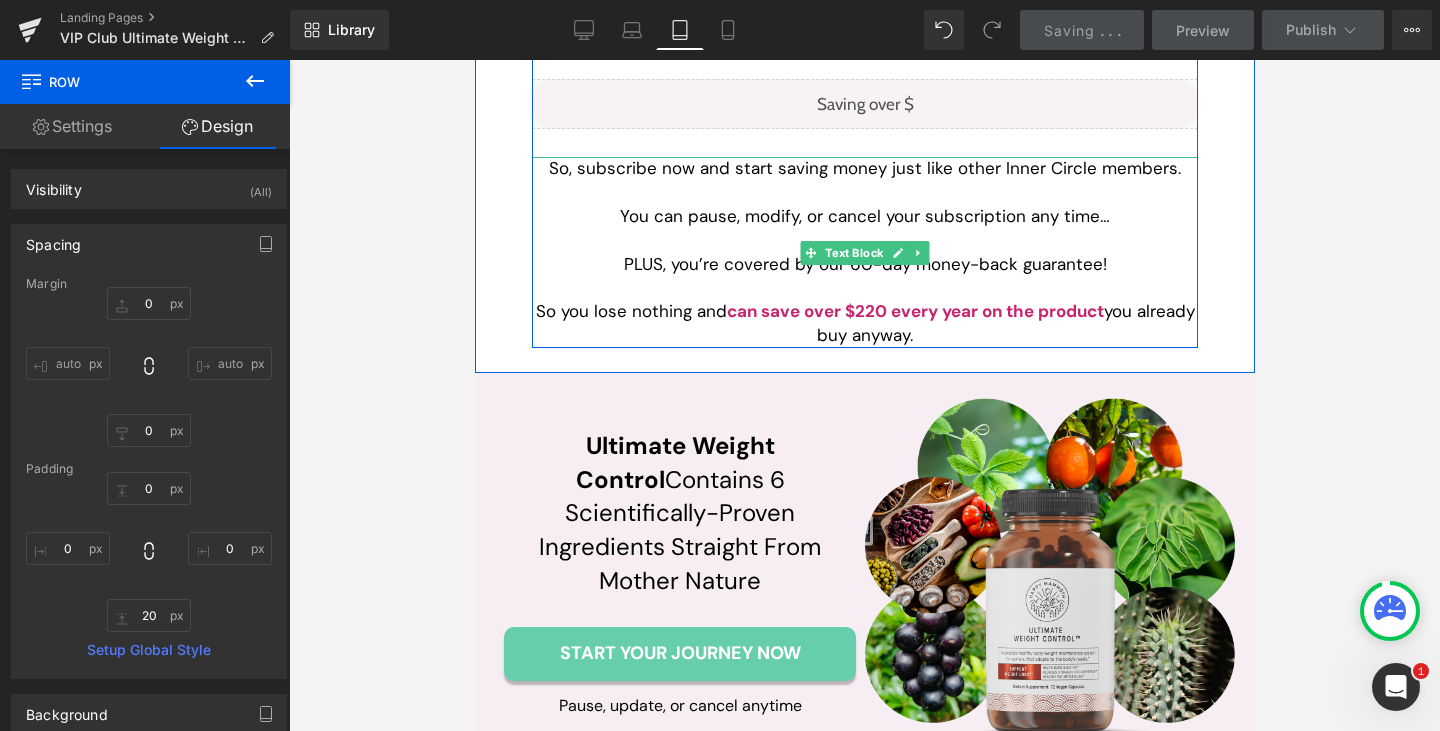 scroll, scrollTop: 6426, scrollLeft: 0, axis: vertical 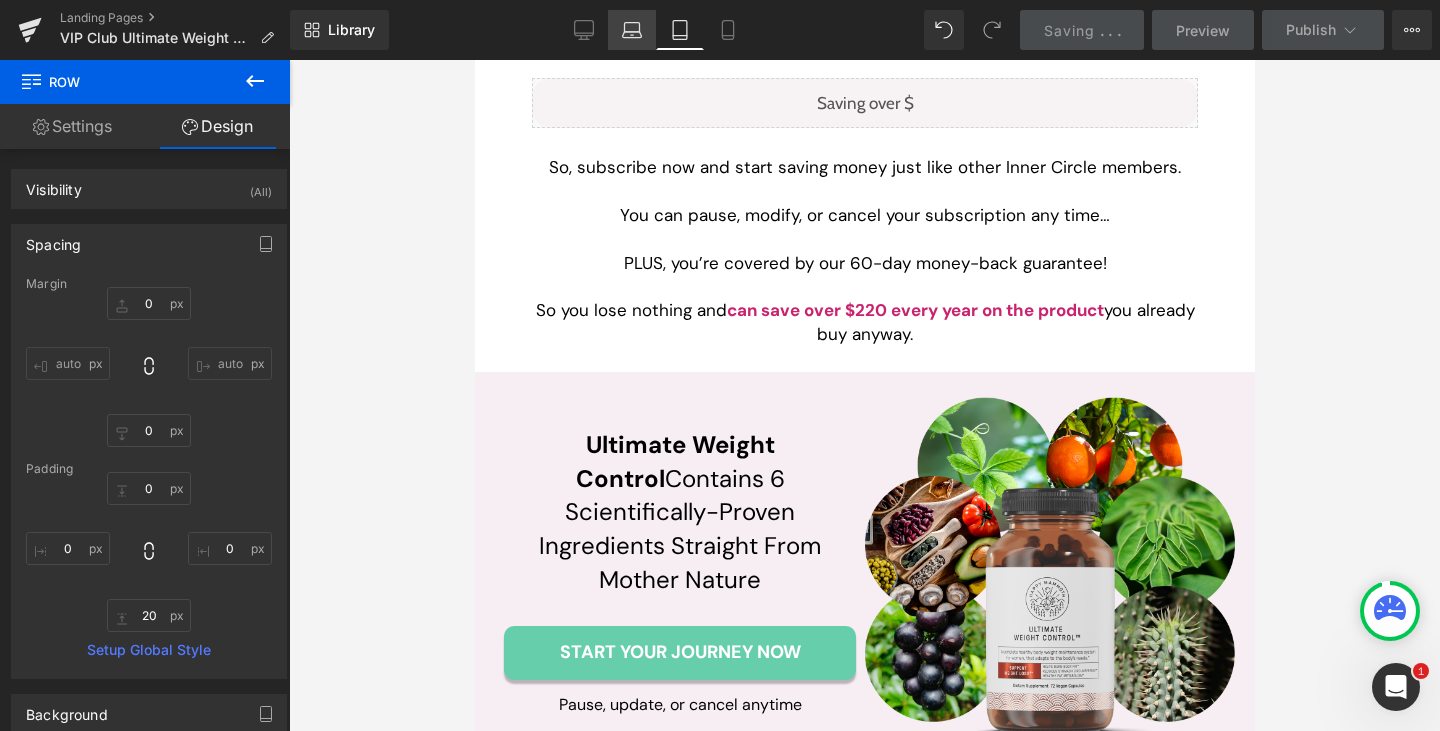 click 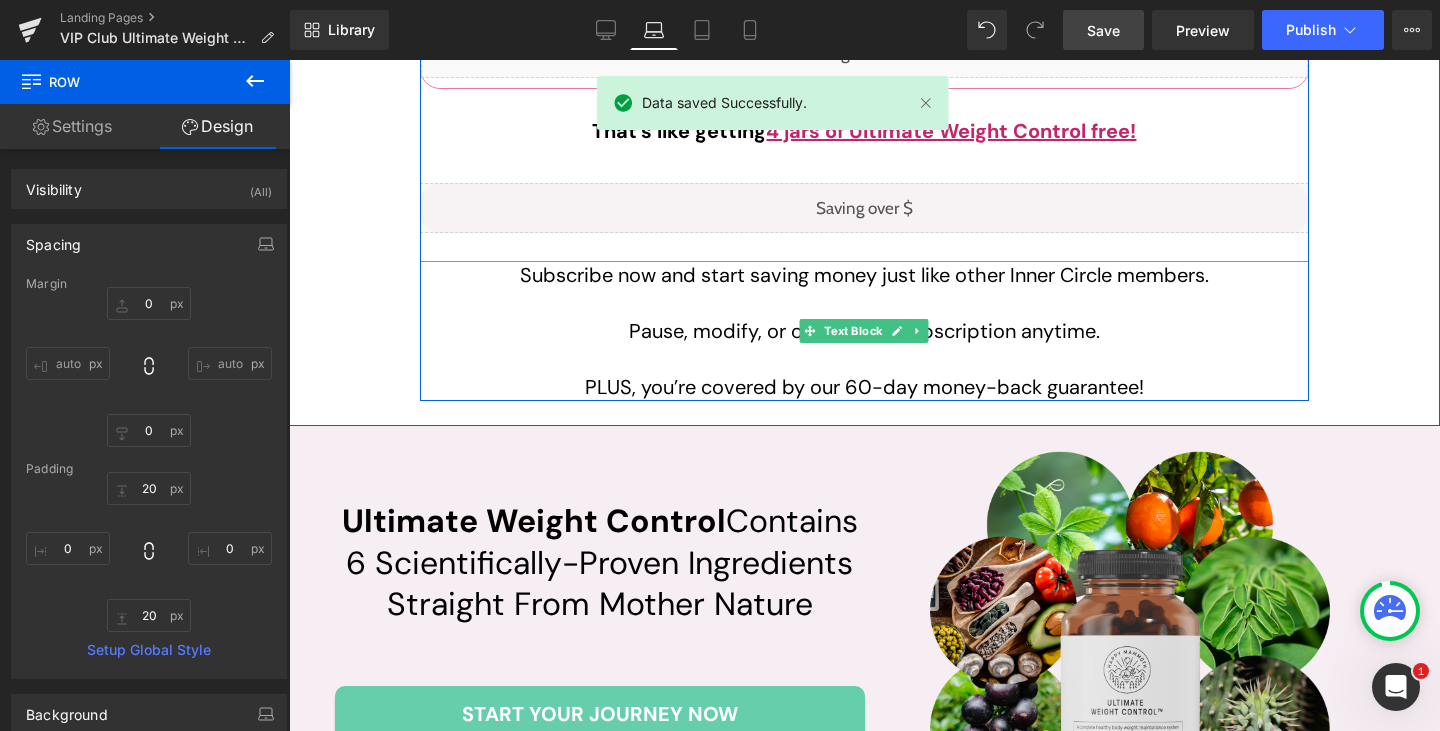 scroll, scrollTop: 5349, scrollLeft: 0, axis: vertical 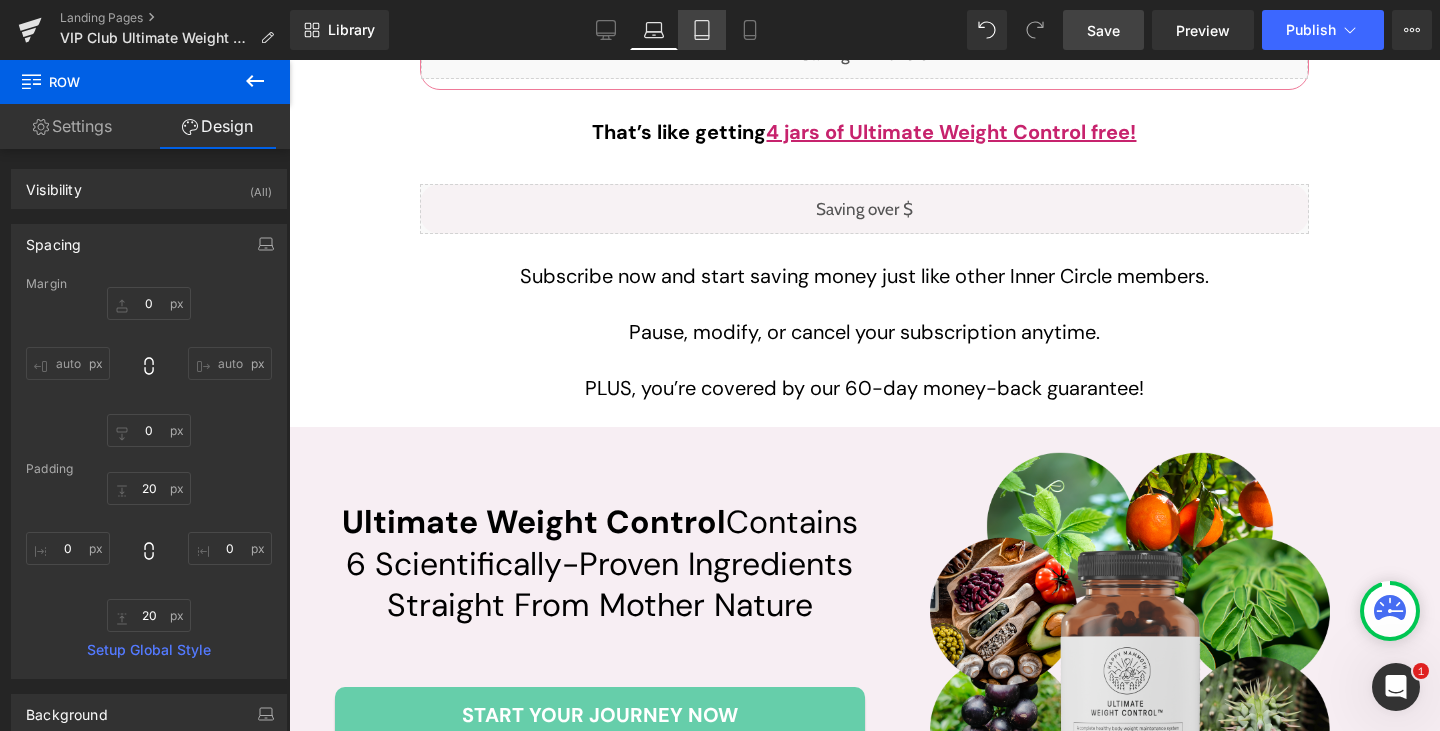 click 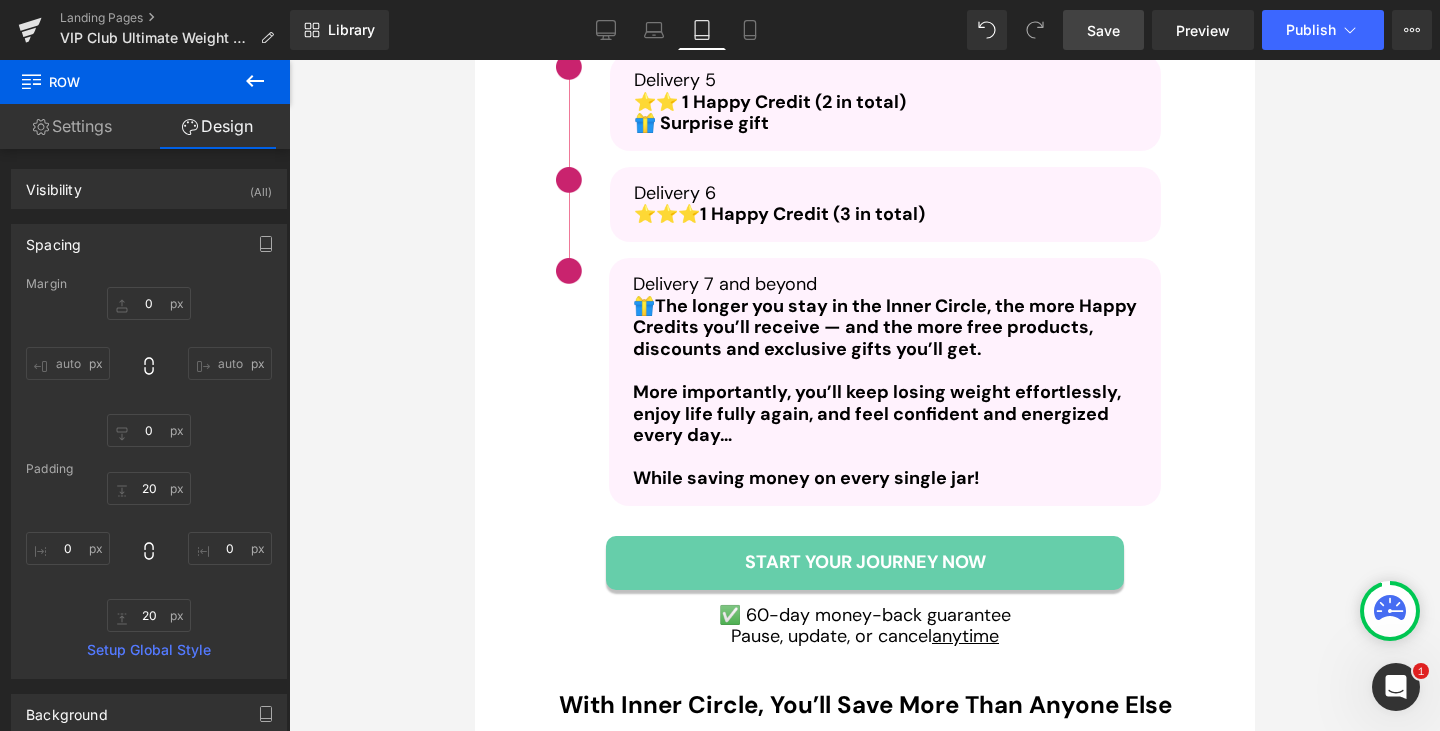 scroll, scrollTop: 6342, scrollLeft: 0, axis: vertical 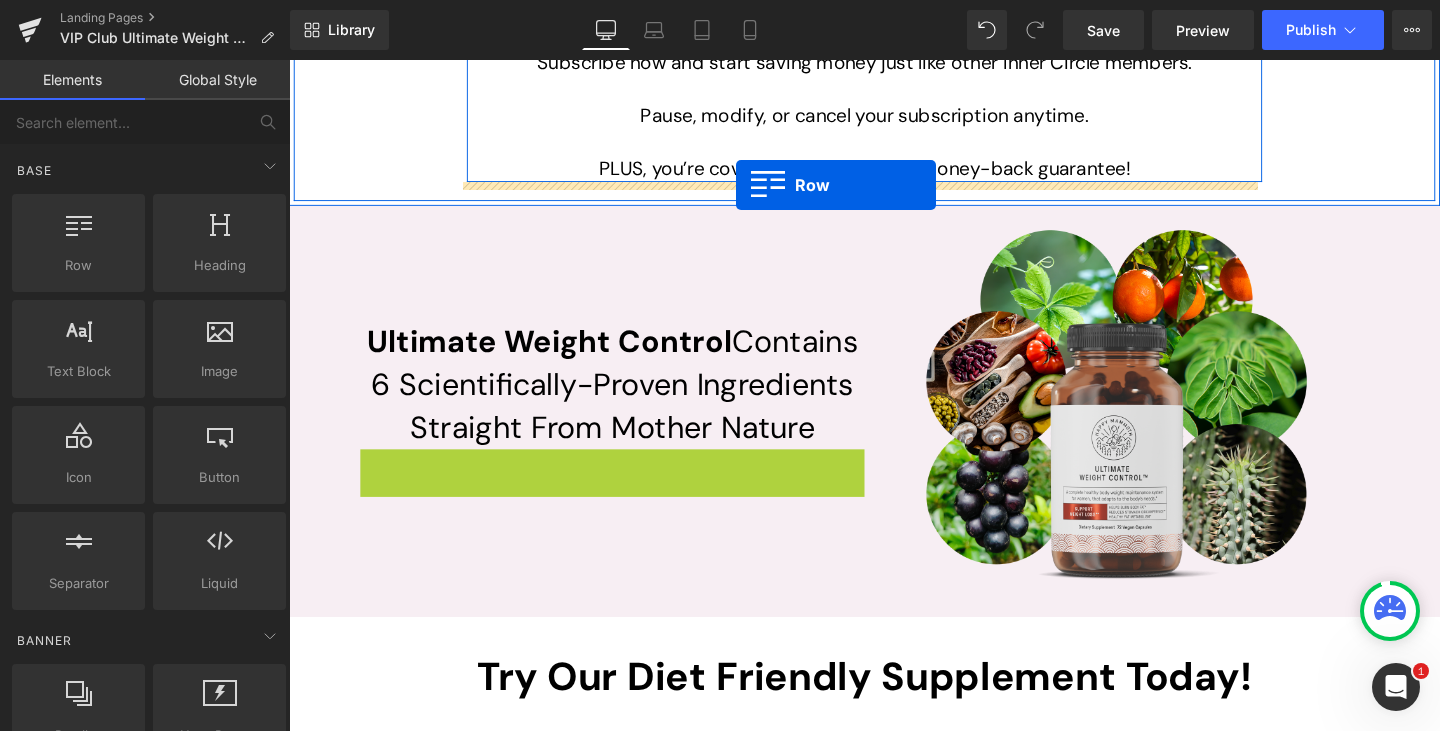 drag, startPoint x: 370, startPoint y: 447, endPoint x: 759, endPoint y: 191, distance: 465.67908 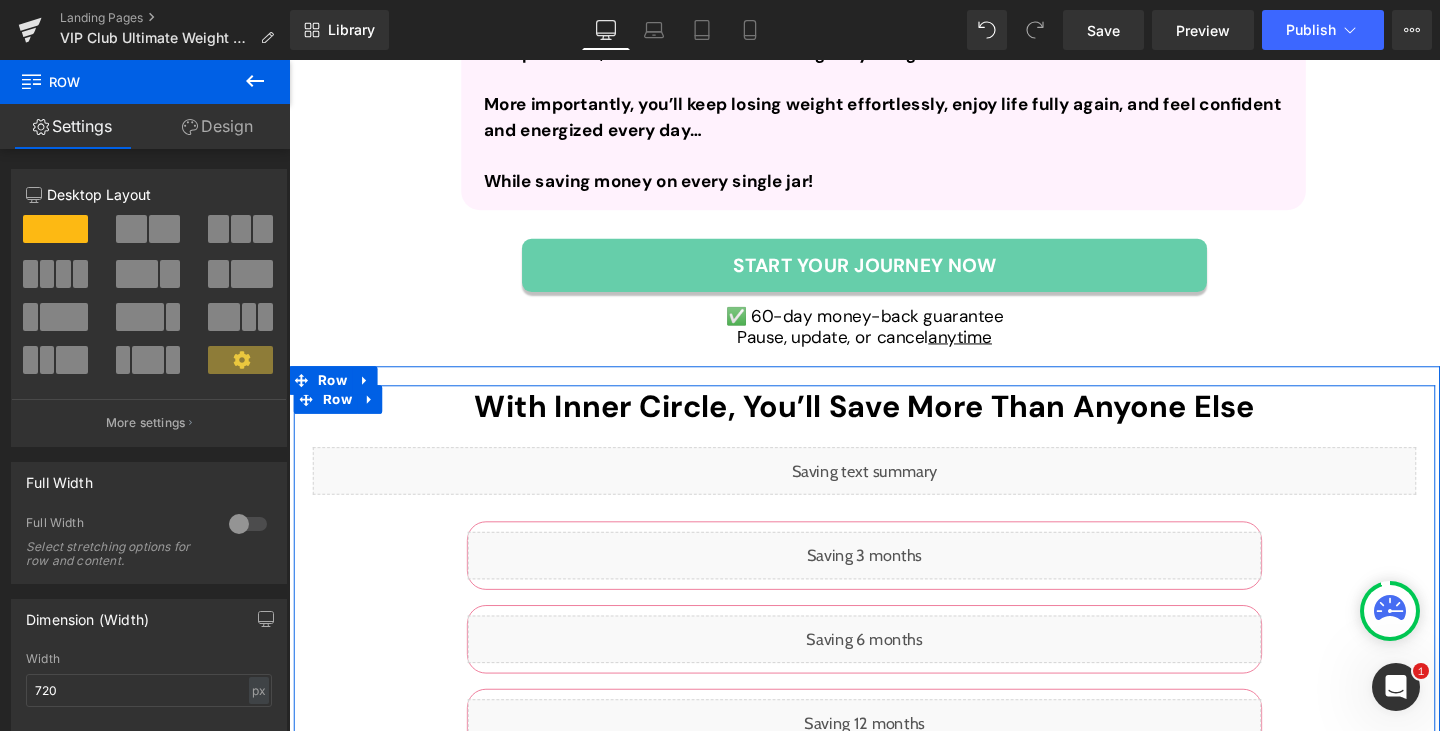 scroll, scrollTop: 4669, scrollLeft: 0, axis: vertical 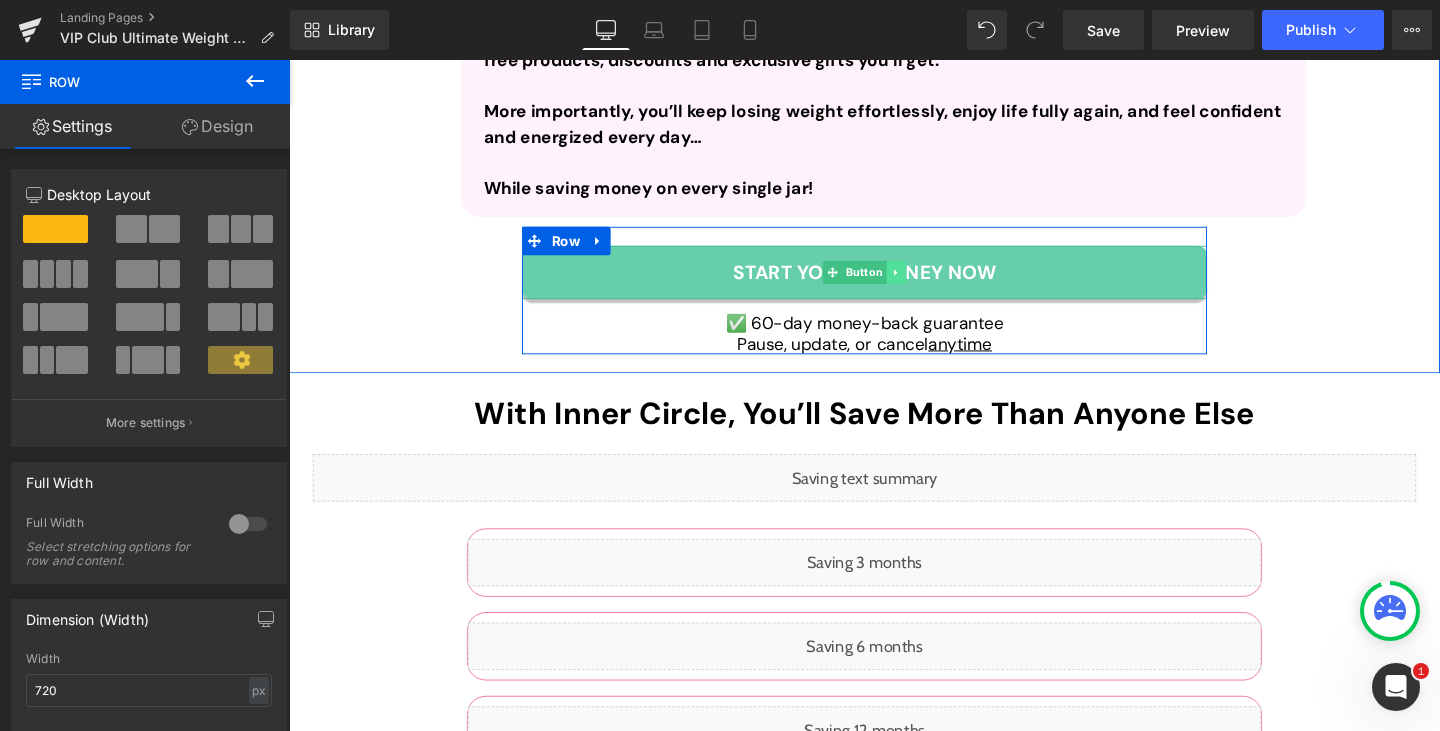 click 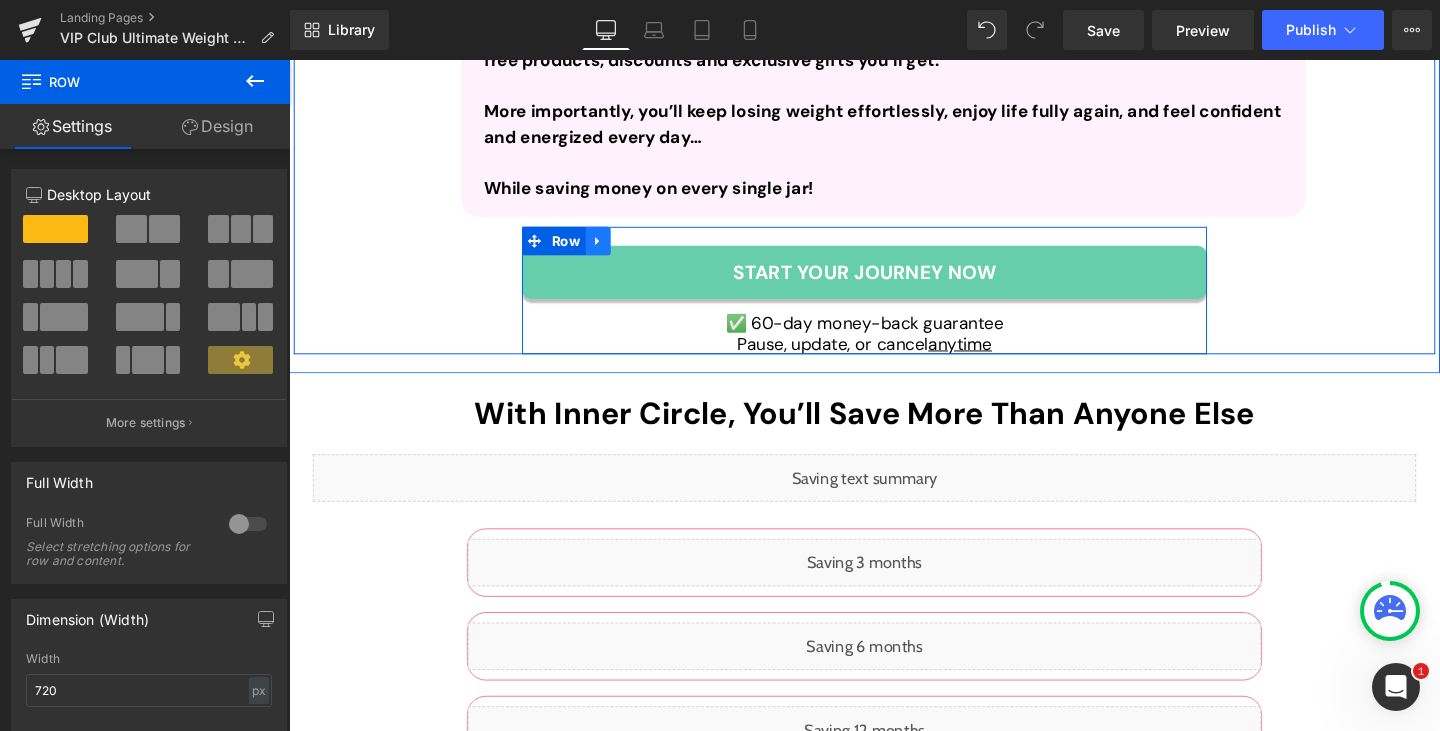 click at bounding box center (614, 250) 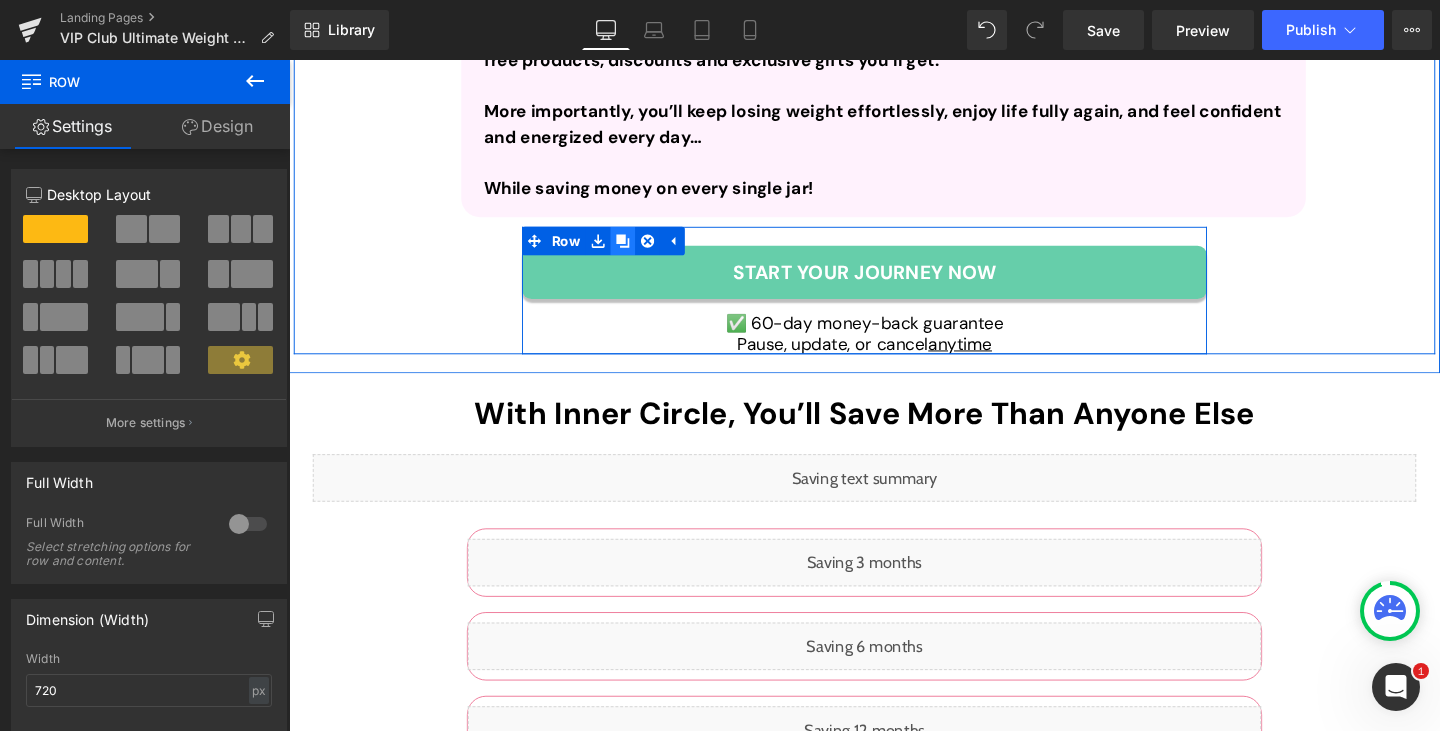 click 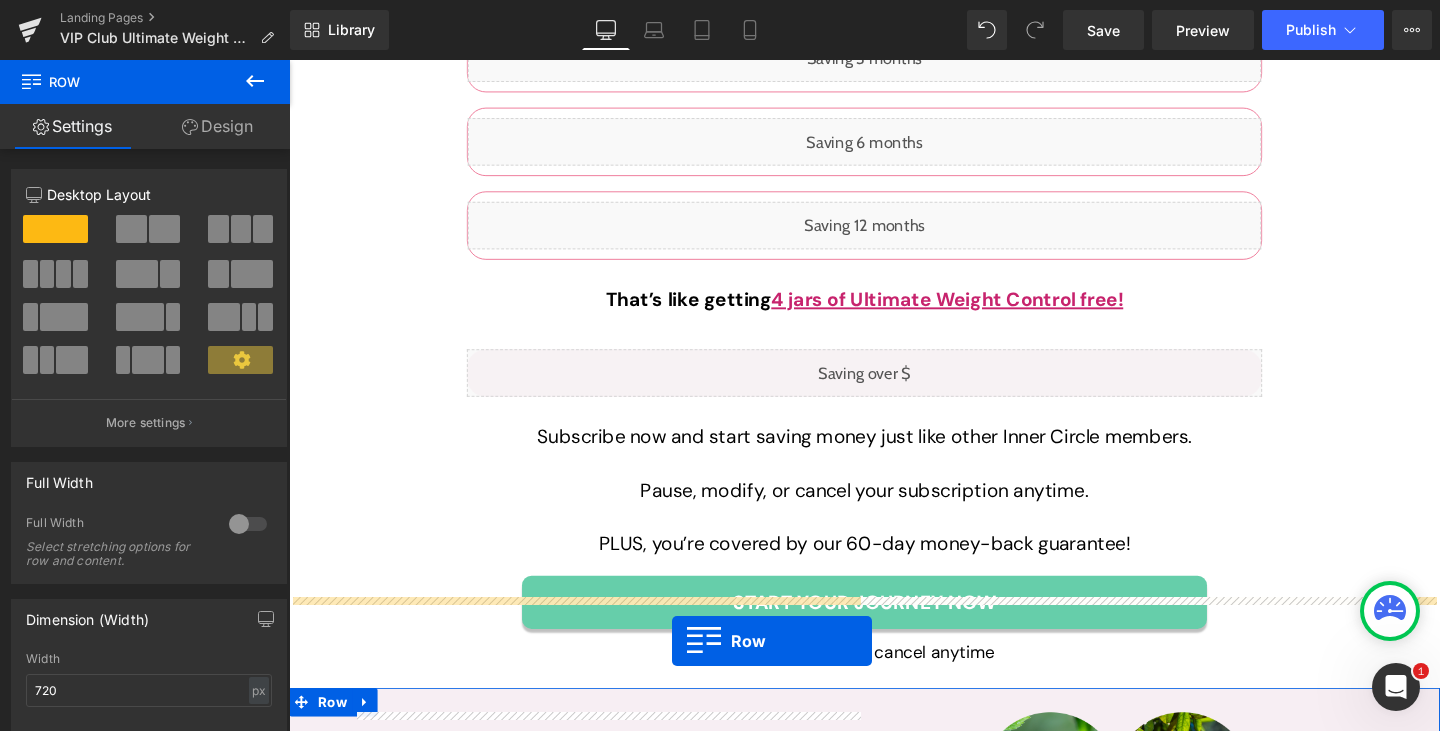 scroll, scrollTop: 5369, scrollLeft: 0, axis: vertical 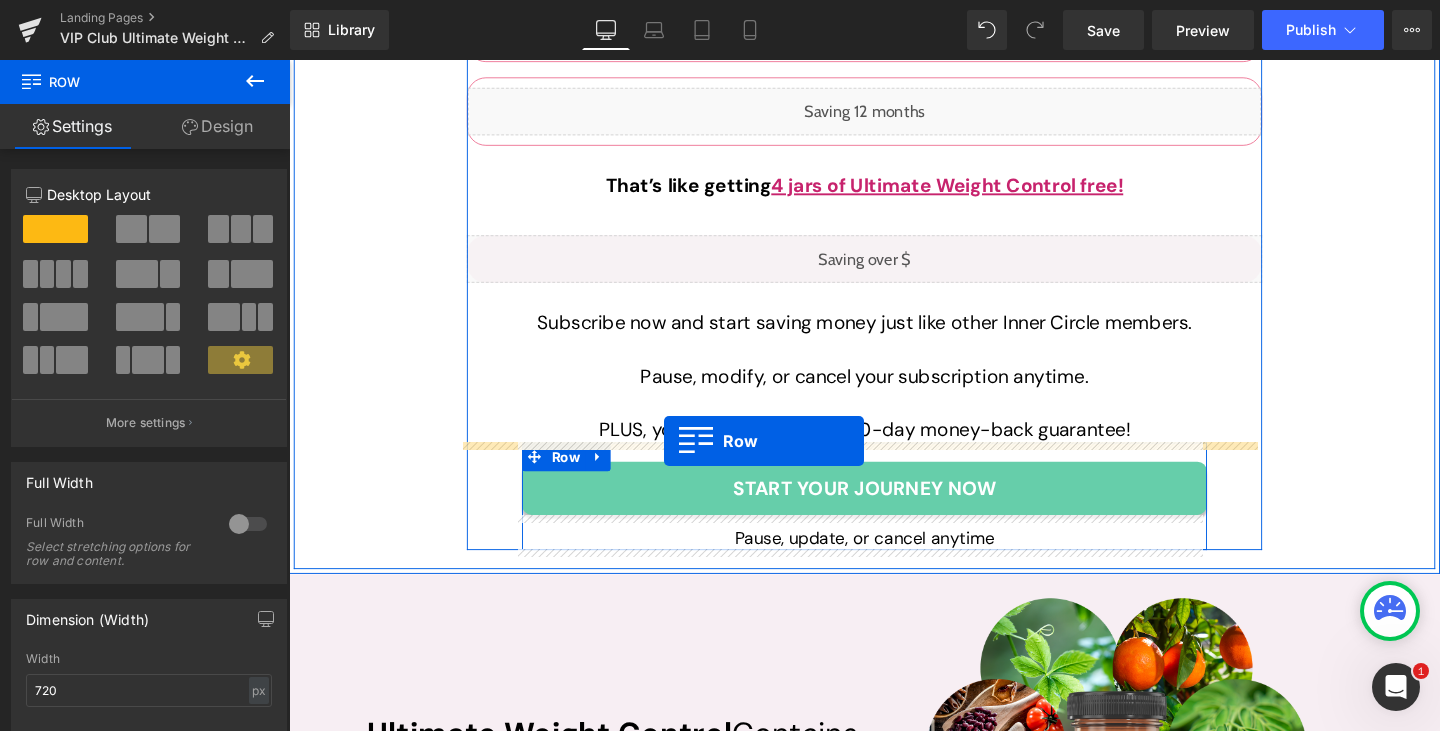 drag, startPoint x: 545, startPoint y: 384, endPoint x: 683, endPoint y: 461, distance: 158.02847 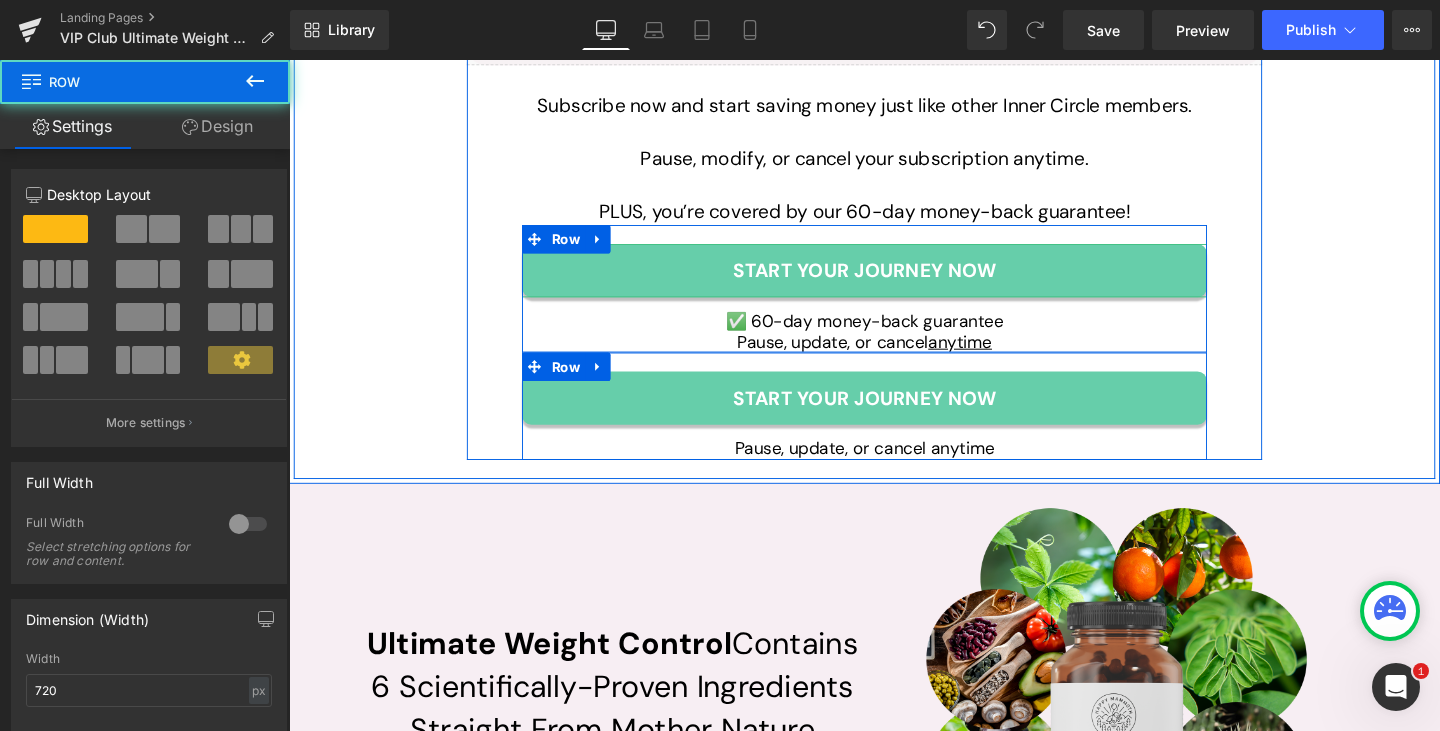 scroll, scrollTop: 5548, scrollLeft: 0, axis: vertical 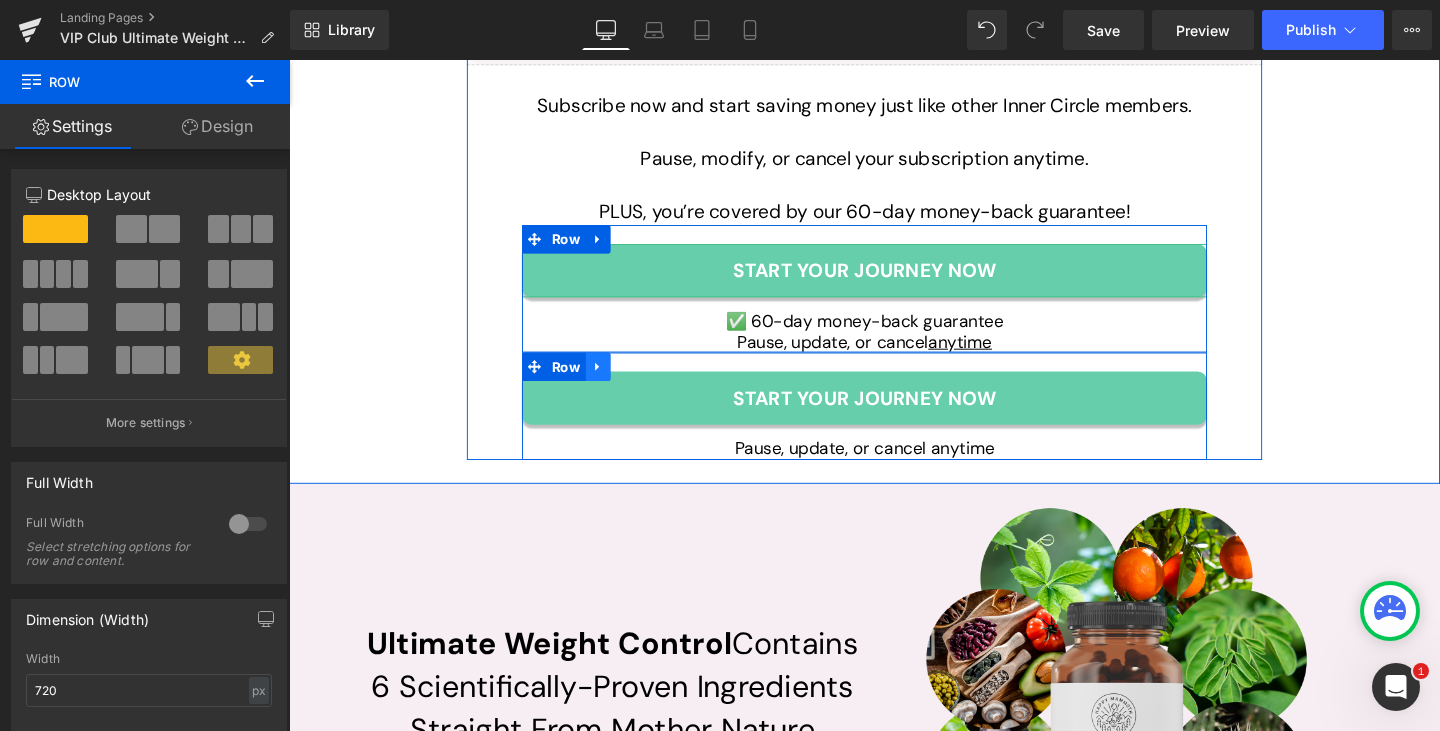 click 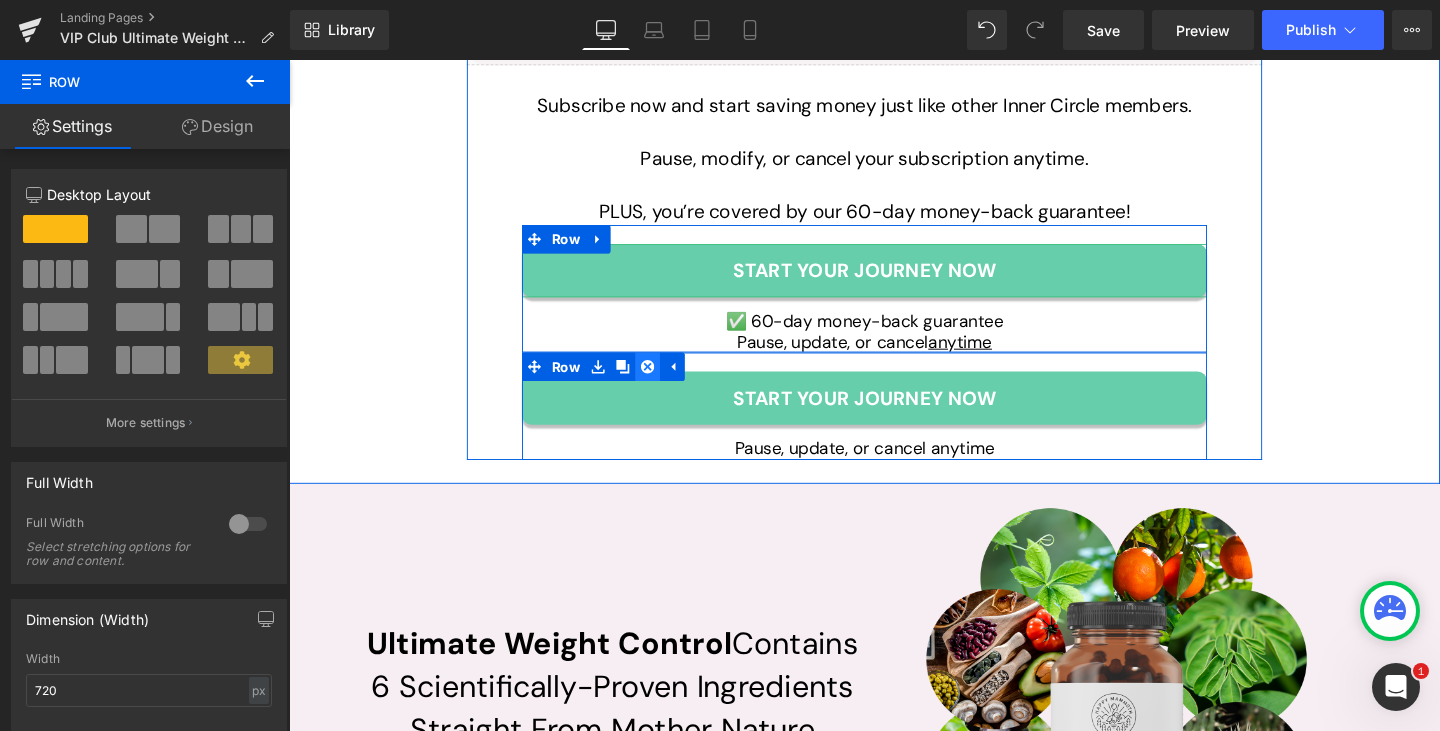 click 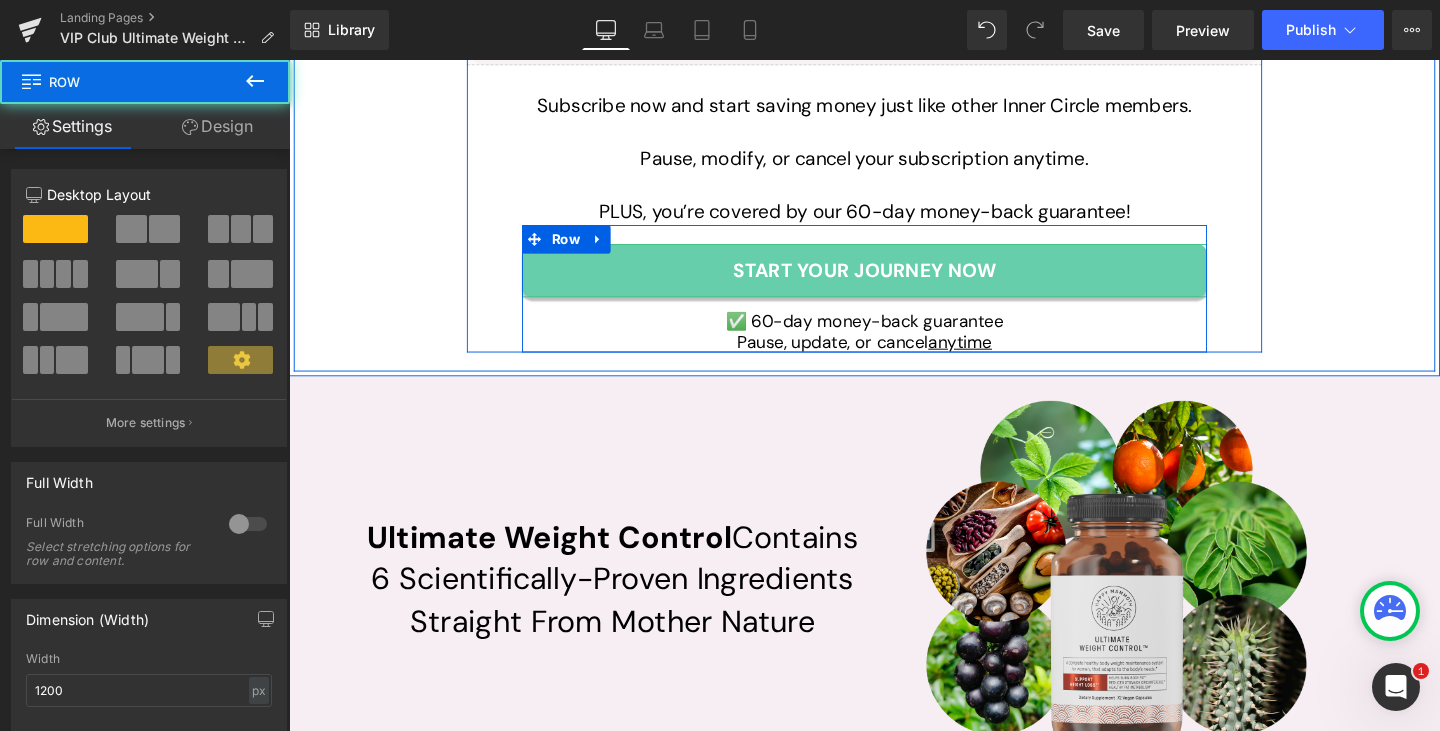 click on "With Inner Circle, You’ll Save More Than Anyone Else Heading         Liquid         Liquid         Row         Liquid         Row         Liquid         Row         That’s like getting  4 jars of Ultimate Weight Control free! Text Block         Liquid         Row         Subscribe now and start saving money just like other Inner Circle members. Pause, modify, or cancel your subscription anytime. PLUS, you’re covered by our 60-day money-back guarantee! Text Block         start your journey now Button         ✅ 60-day money-back guarantee  Pause, update, or cancel  anytime Text Block         Row         So, subscribe now and start saving money just like other Inner Circle members.   You can pause, modify, or cancel your subscription any time…   PLUS, you’re covered by our 60-day money-back guarantee!   So you lose nothing and  can save over $220 every year on the product  you already buy anyway. Text Block         Row" at bounding box center [894, -42] 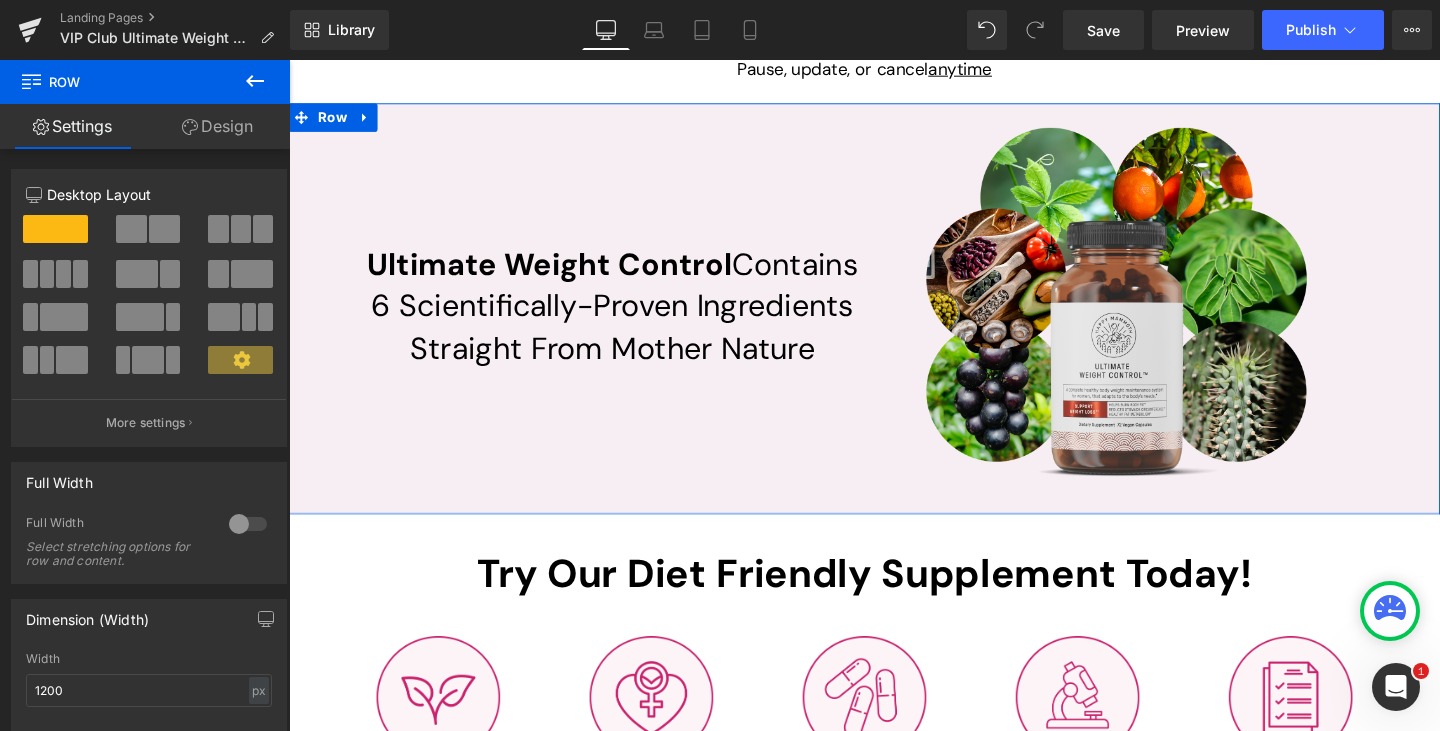 scroll, scrollTop: 5813, scrollLeft: 0, axis: vertical 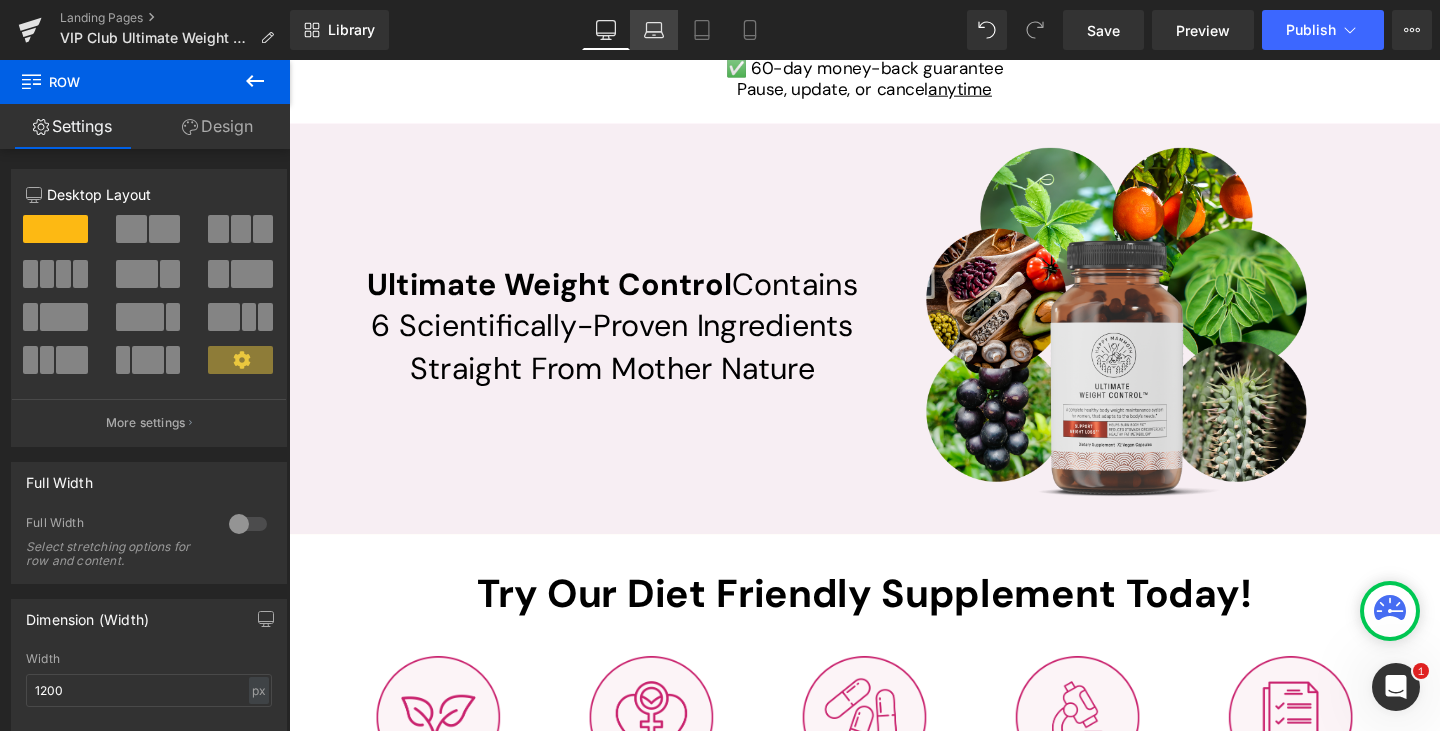 click on "Laptop" at bounding box center (654, 30) 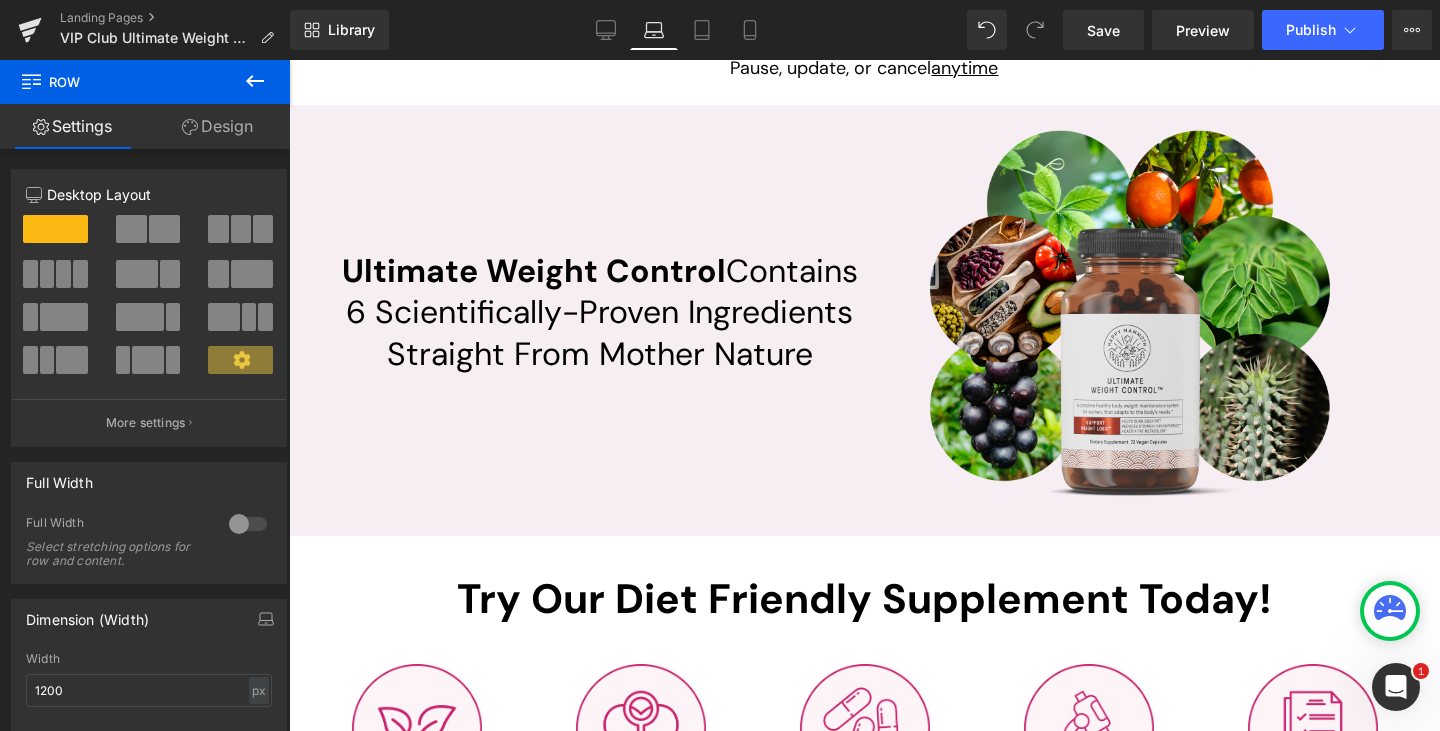 scroll, scrollTop: 5807, scrollLeft: 0, axis: vertical 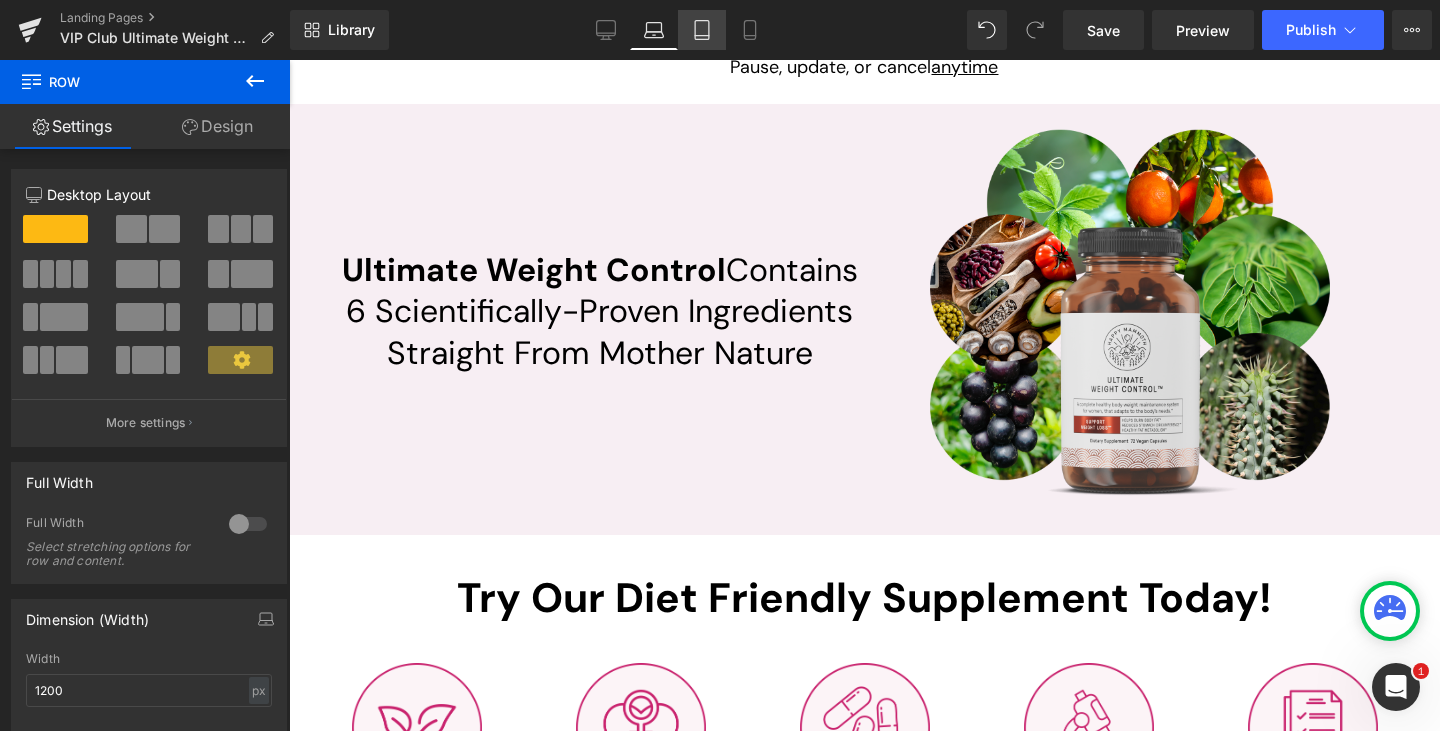 click on "Tablet" at bounding box center (702, 30) 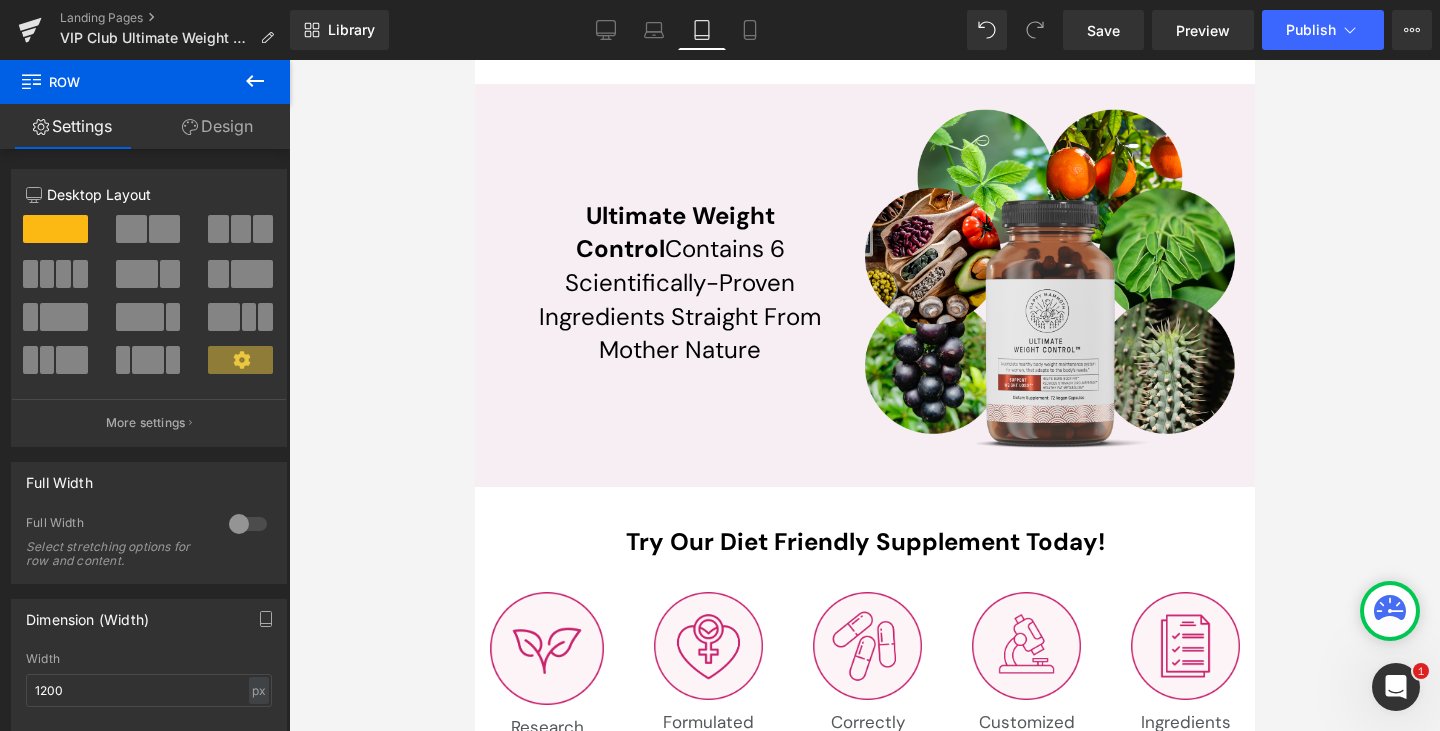 scroll, scrollTop: 6857, scrollLeft: 0, axis: vertical 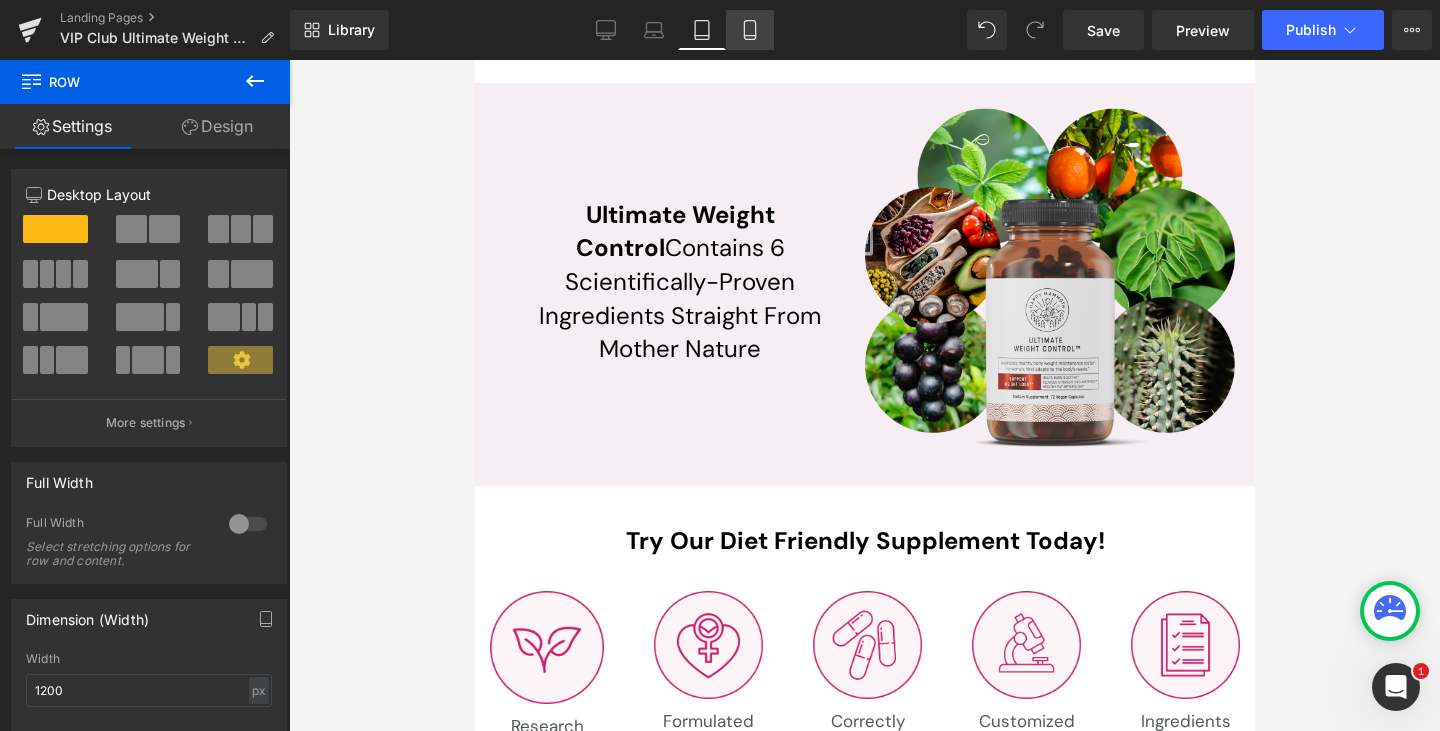 click 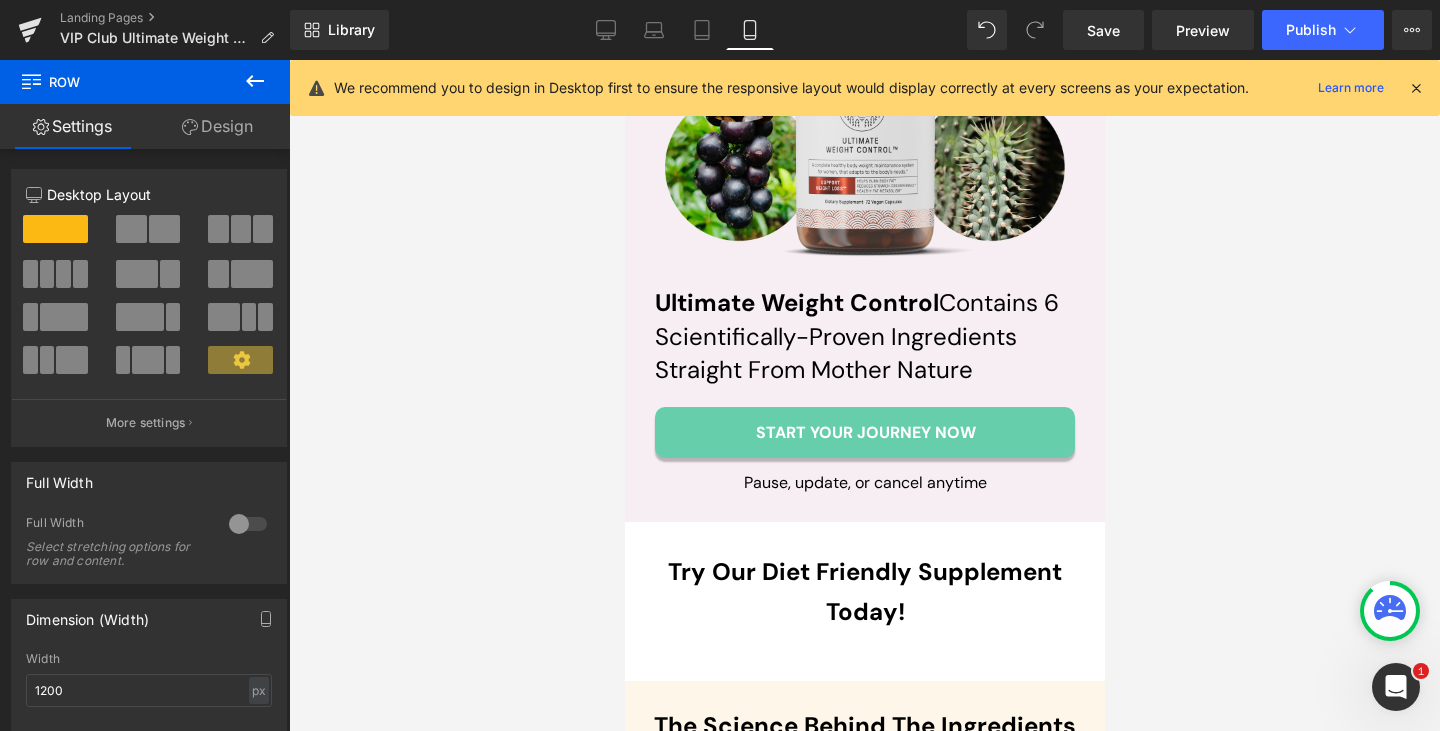 scroll, scrollTop: 8498, scrollLeft: 0, axis: vertical 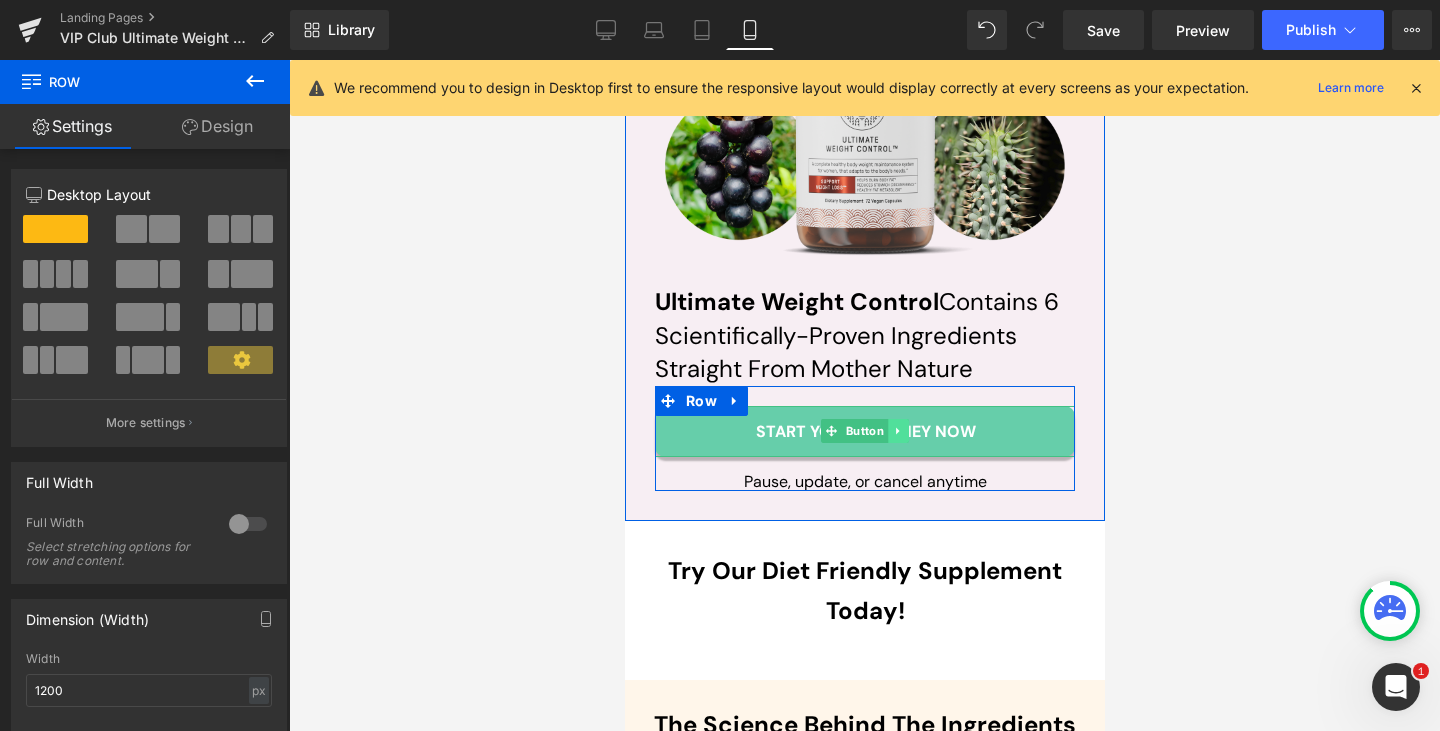 click at bounding box center [897, 431] 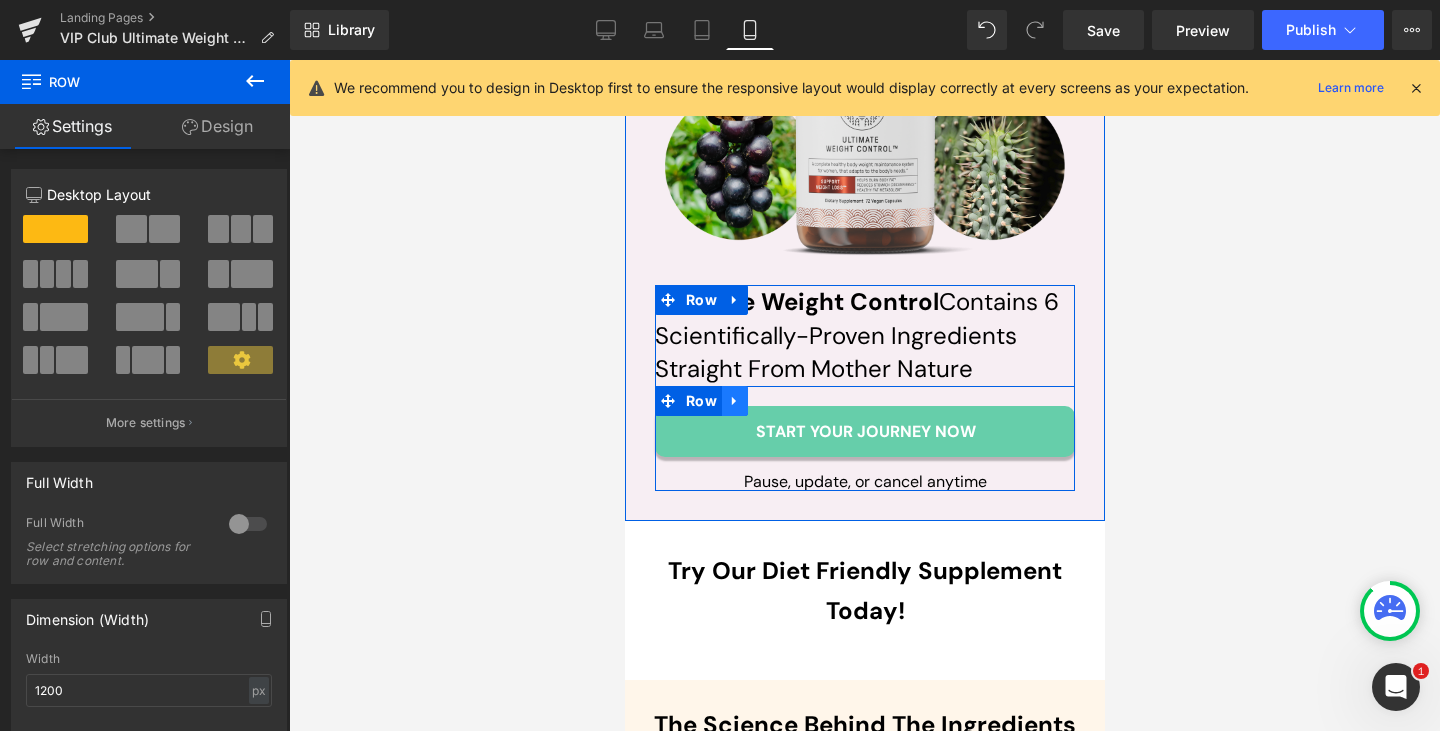 click 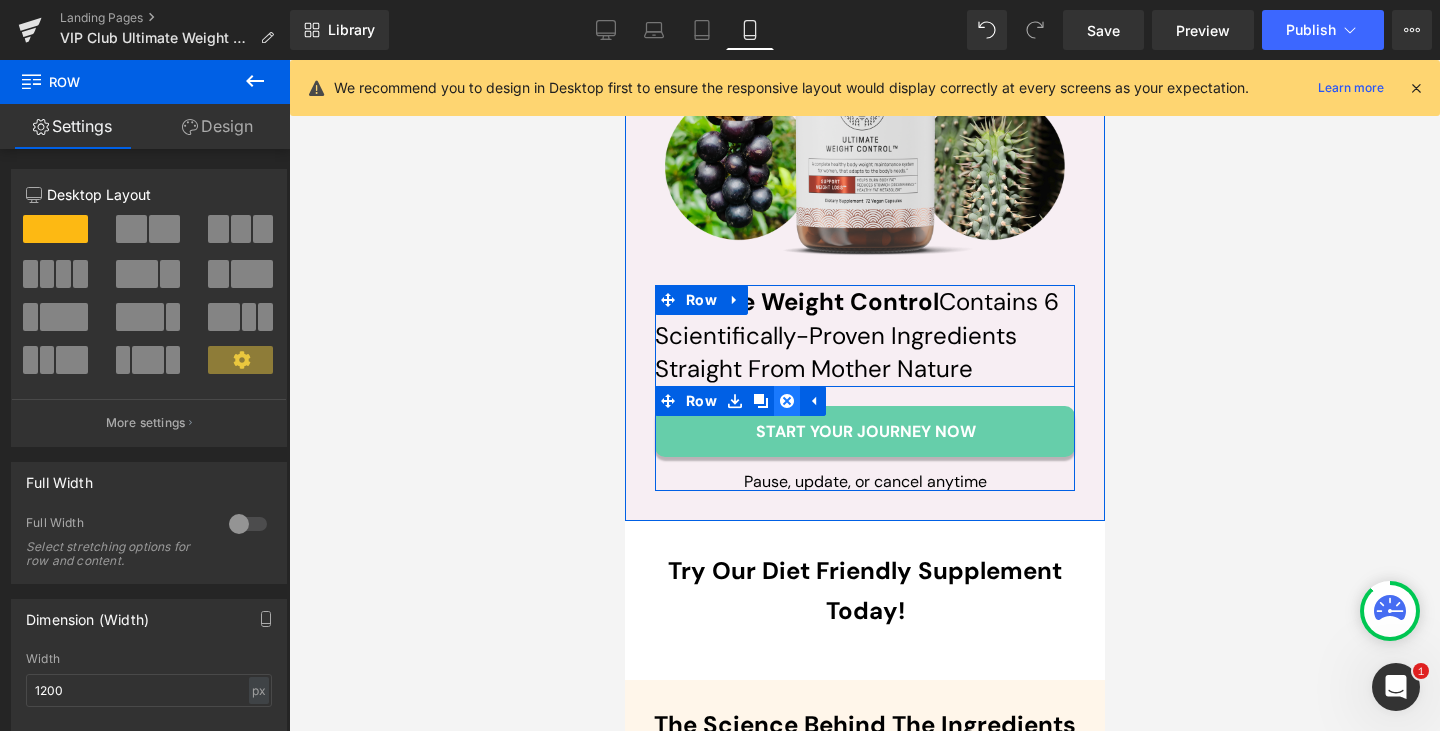 click 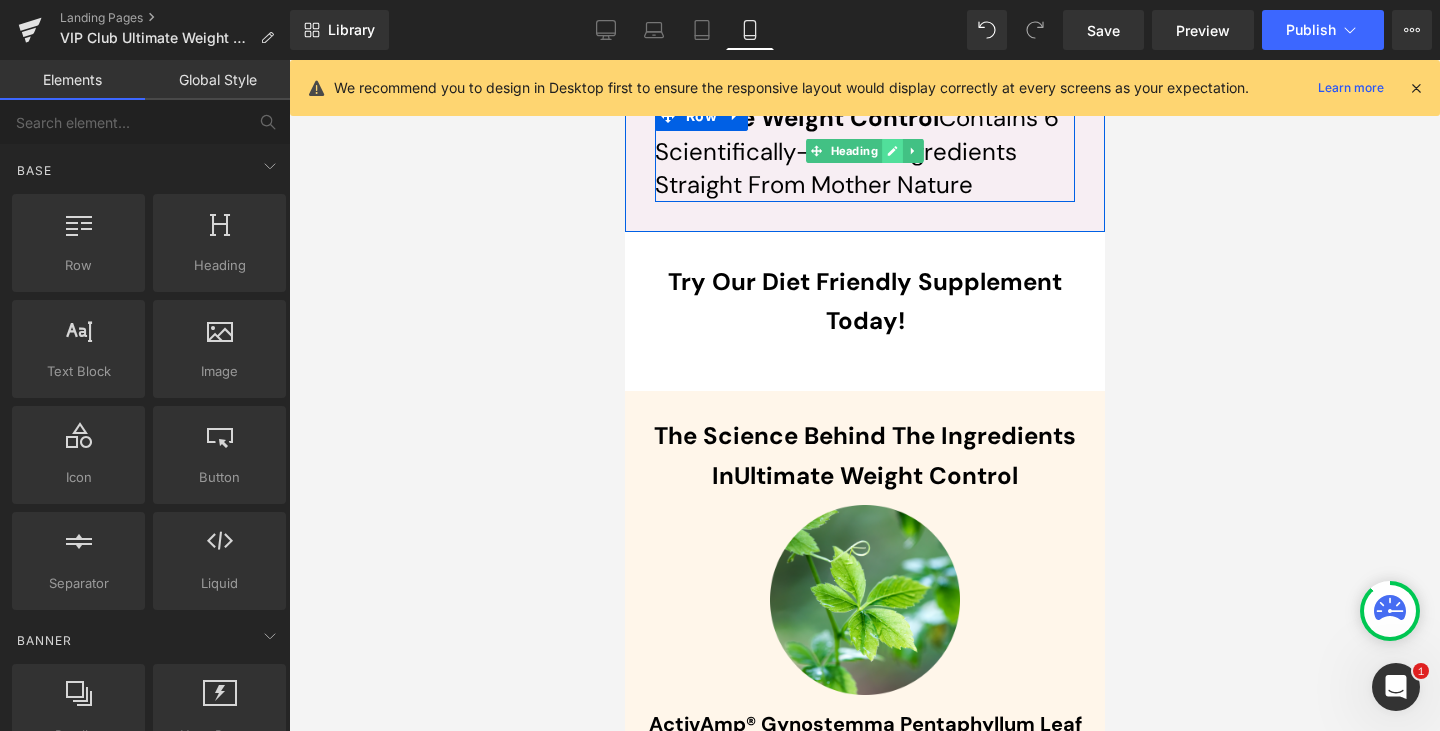 scroll, scrollTop: 8685, scrollLeft: 0, axis: vertical 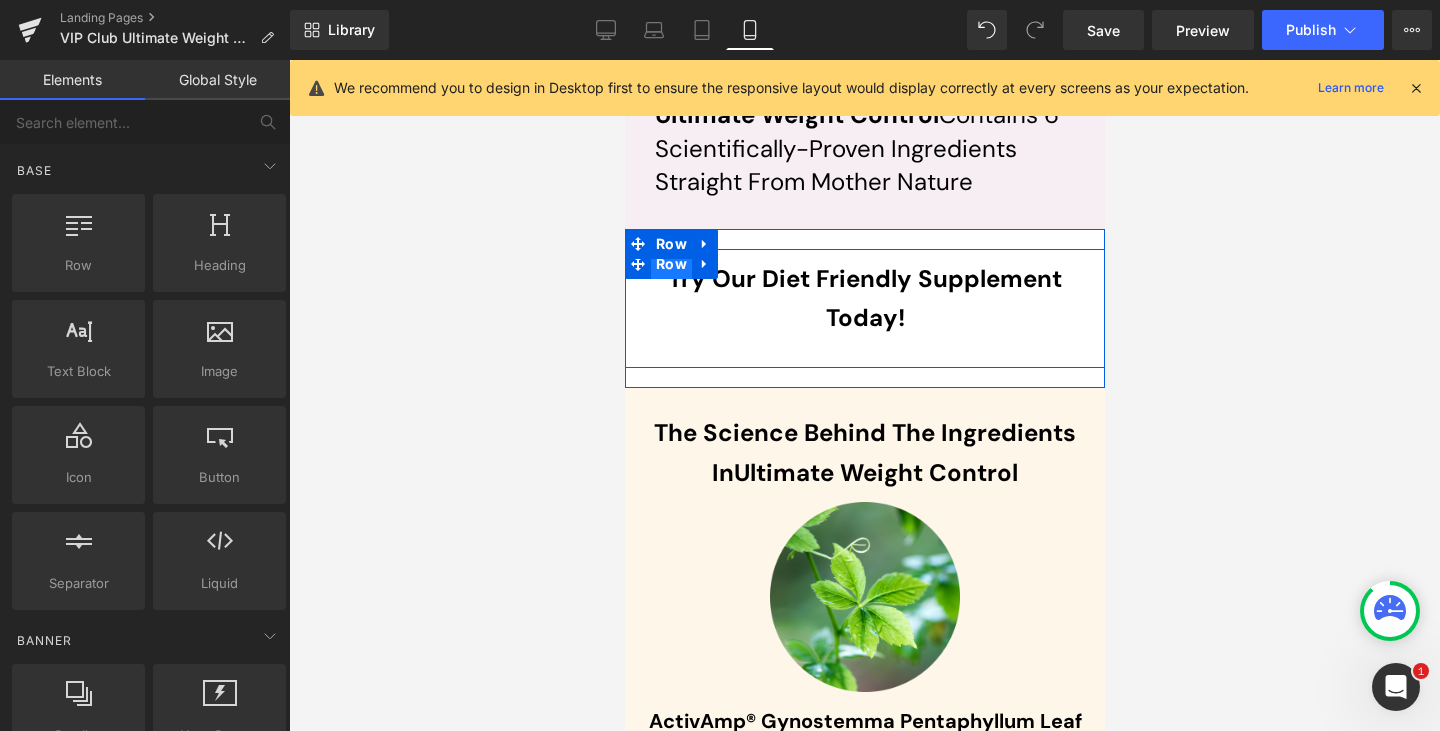 click on "Row" at bounding box center (670, 264) 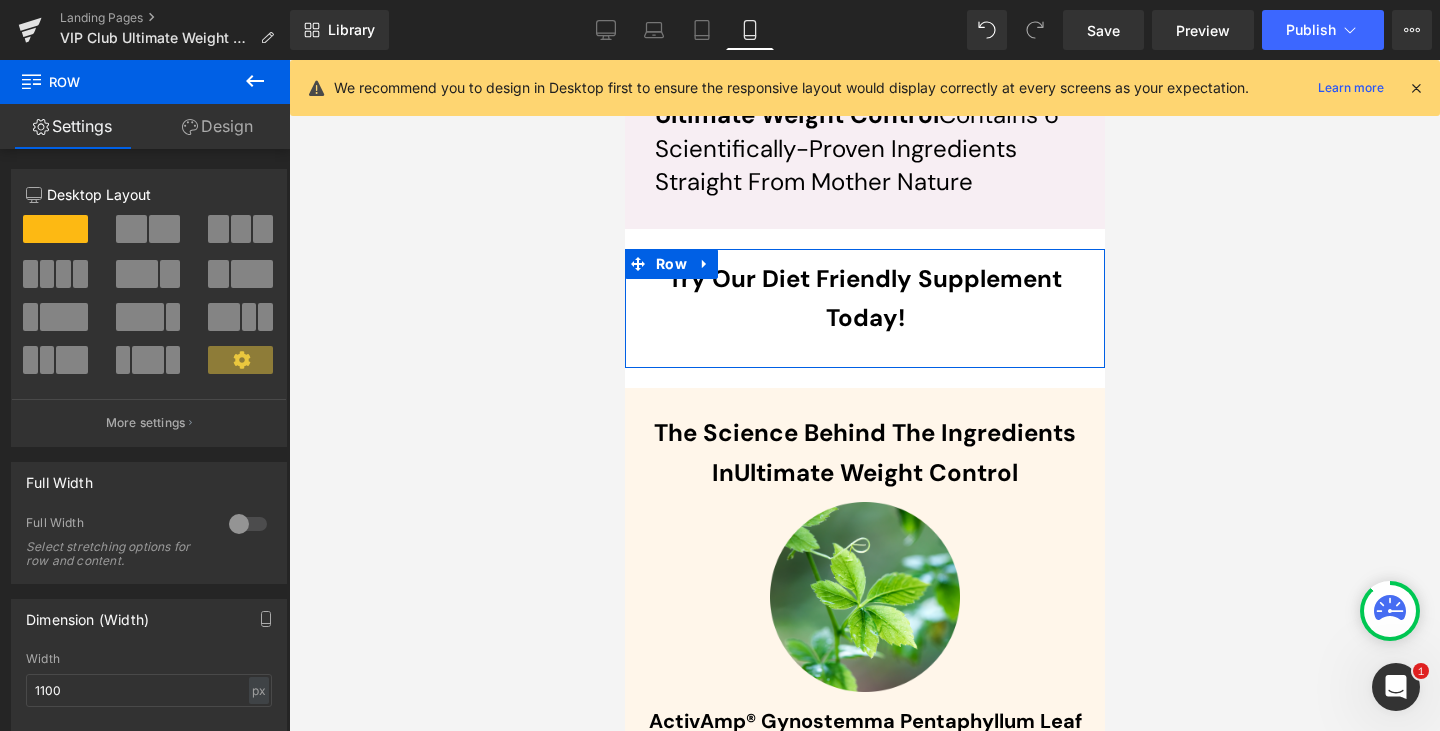 click on "Design" at bounding box center [217, 126] 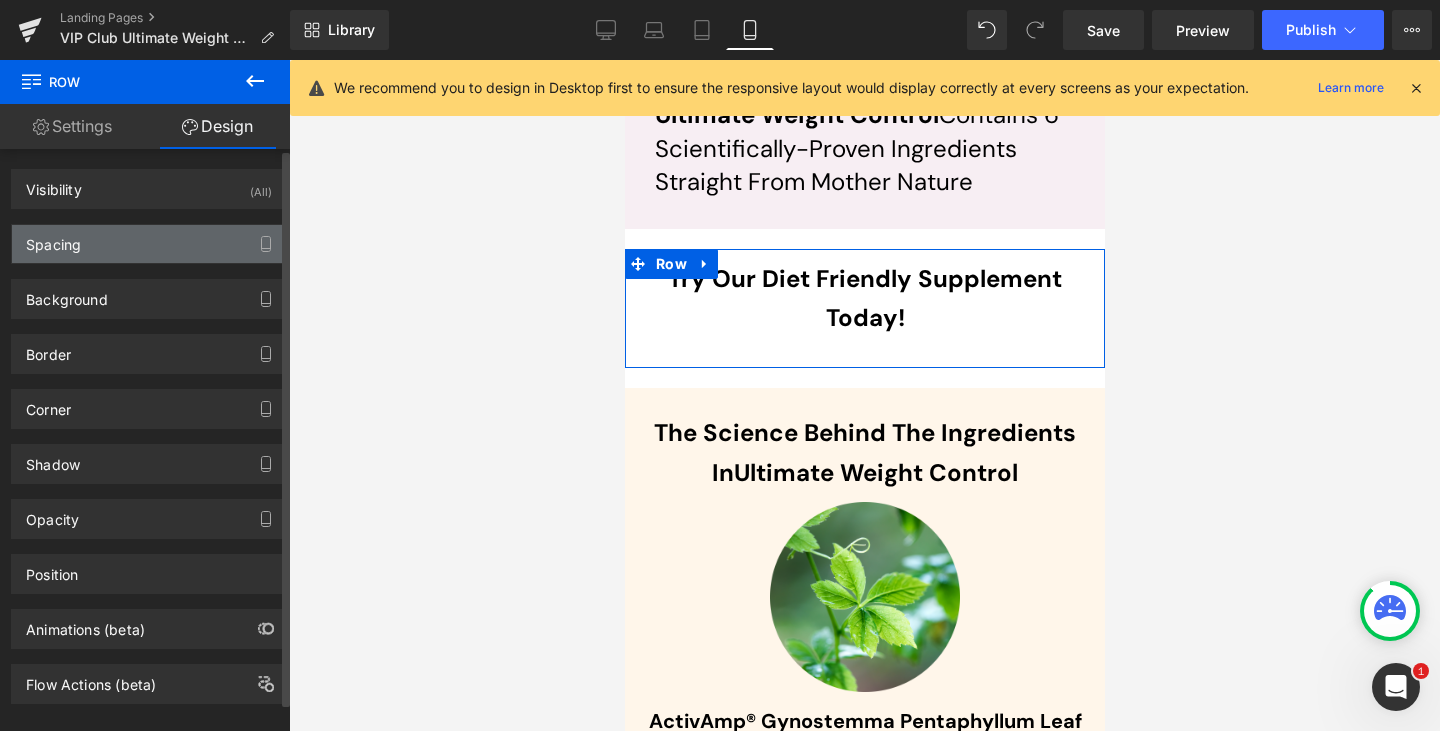 click on "Spacing" at bounding box center [149, 244] 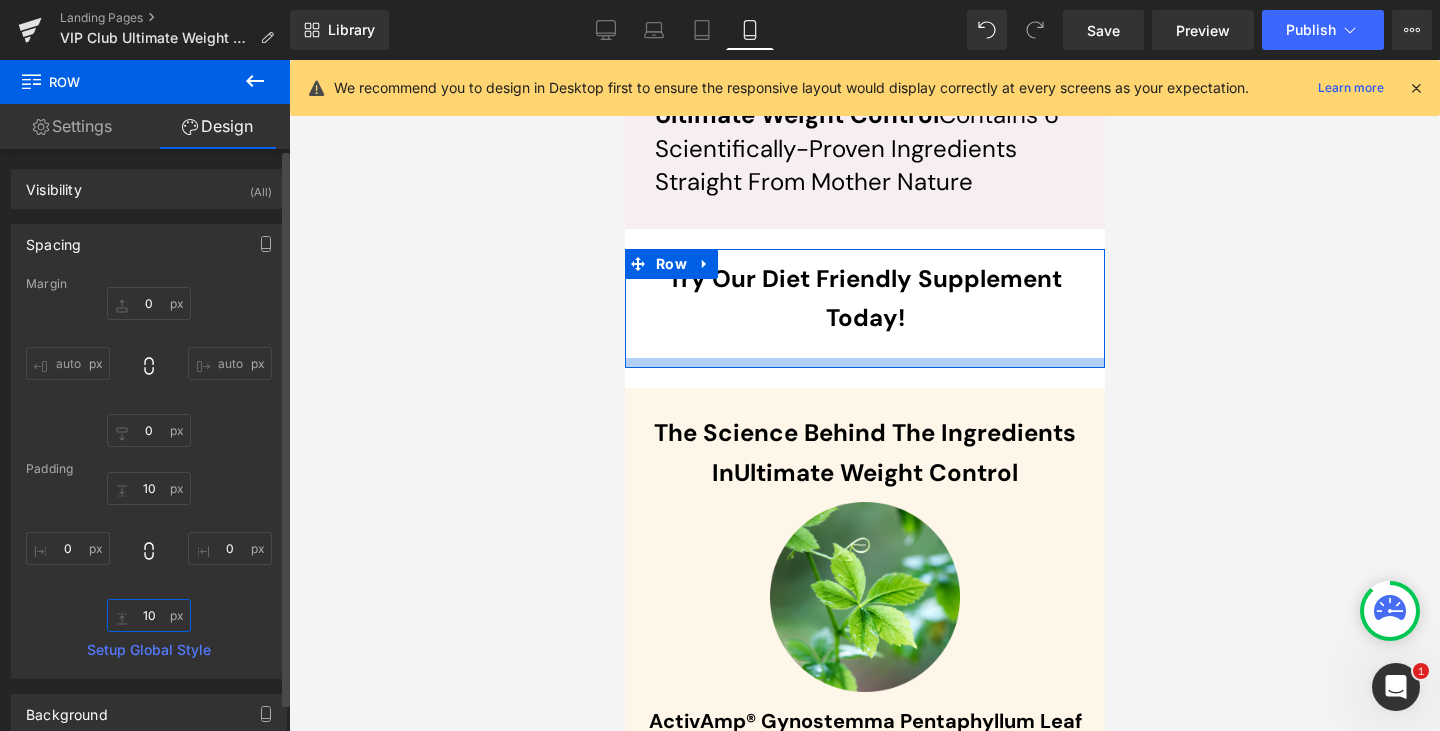 click on "10" at bounding box center [149, 615] 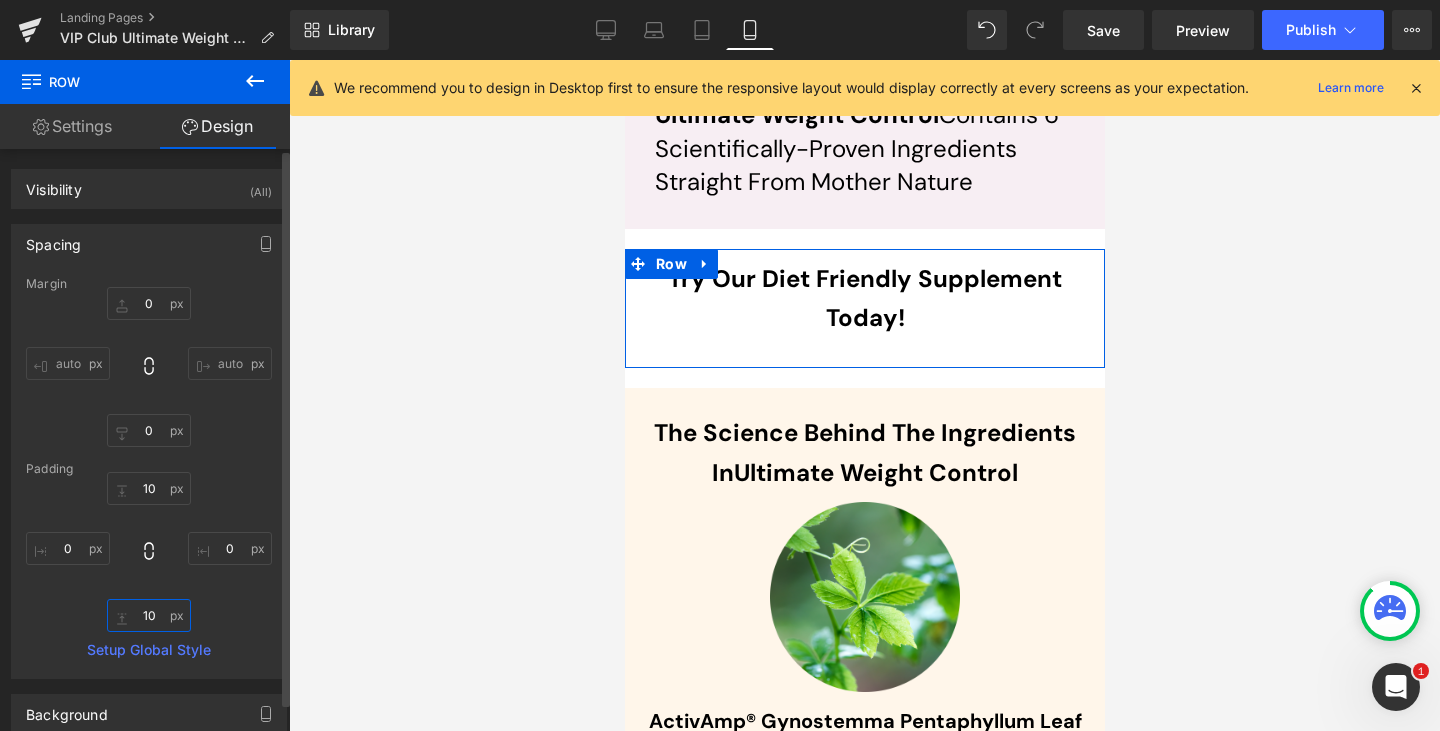 type on "0" 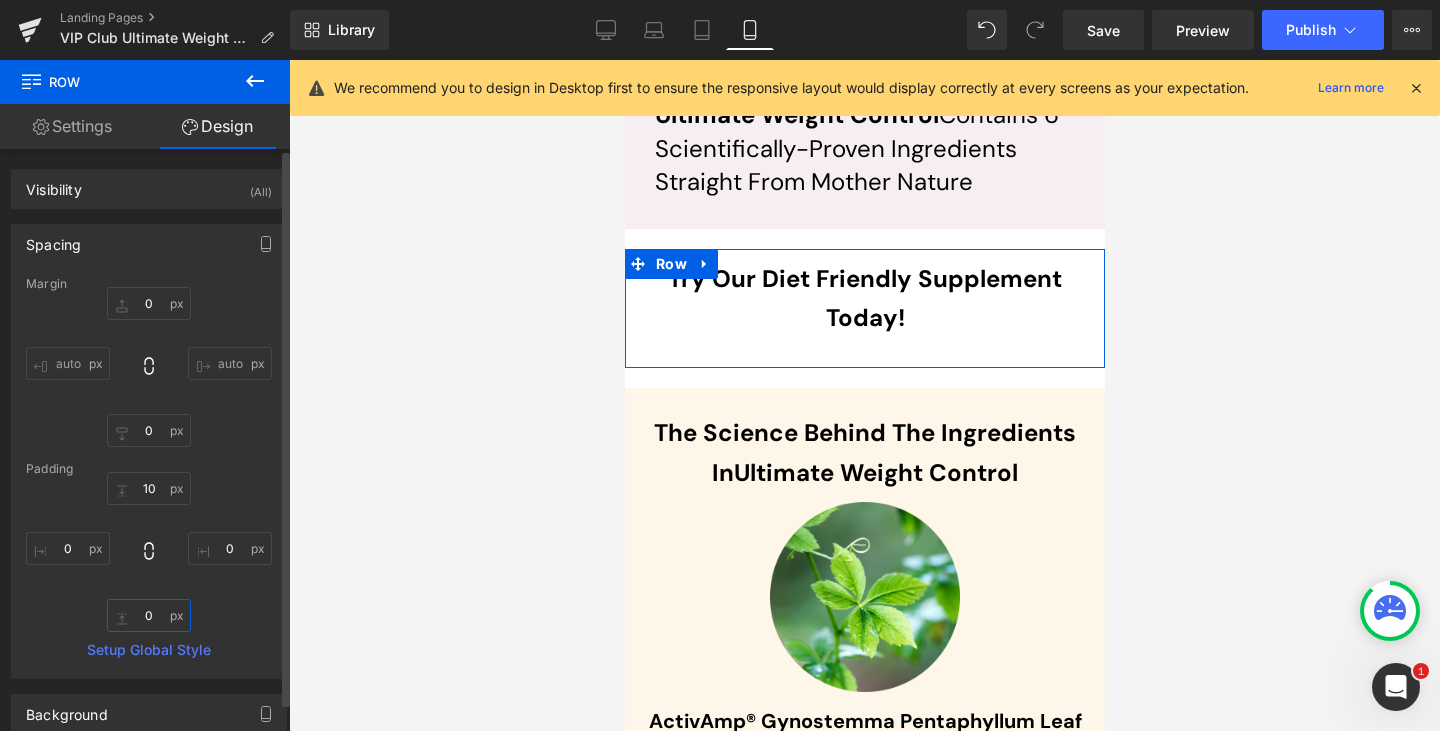 click on "0" at bounding box center (149, 615) 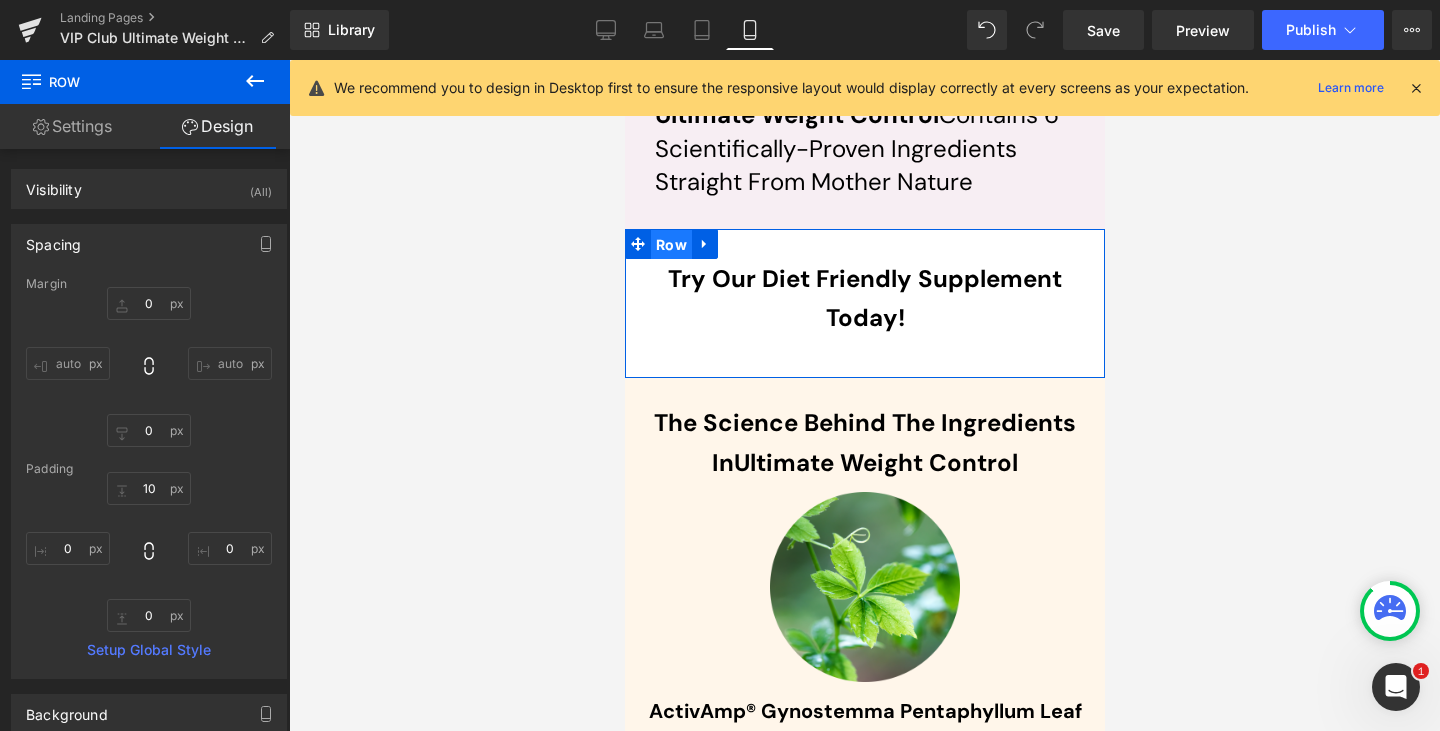 click on "Row" at bounding box center [670, 245] 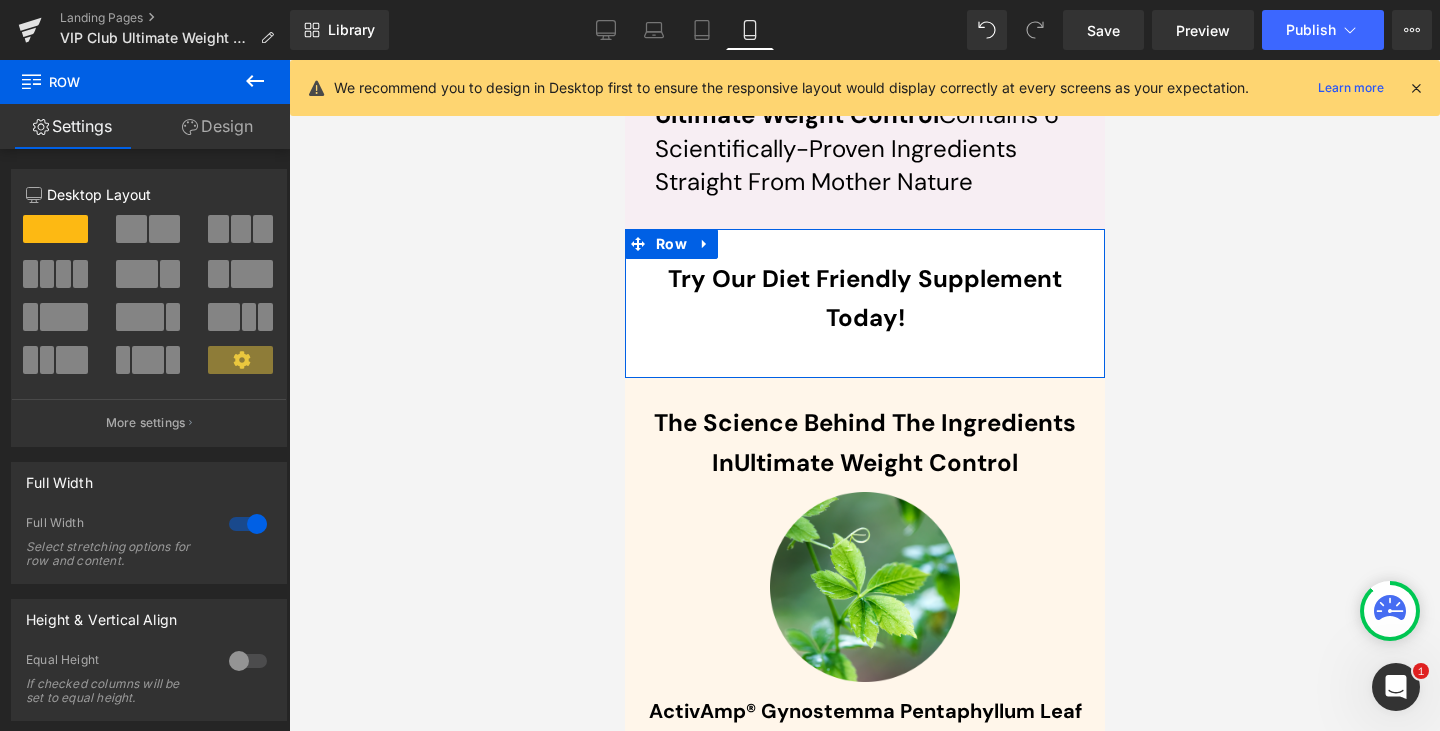 click on "Design" at bounding box center [217, 126] 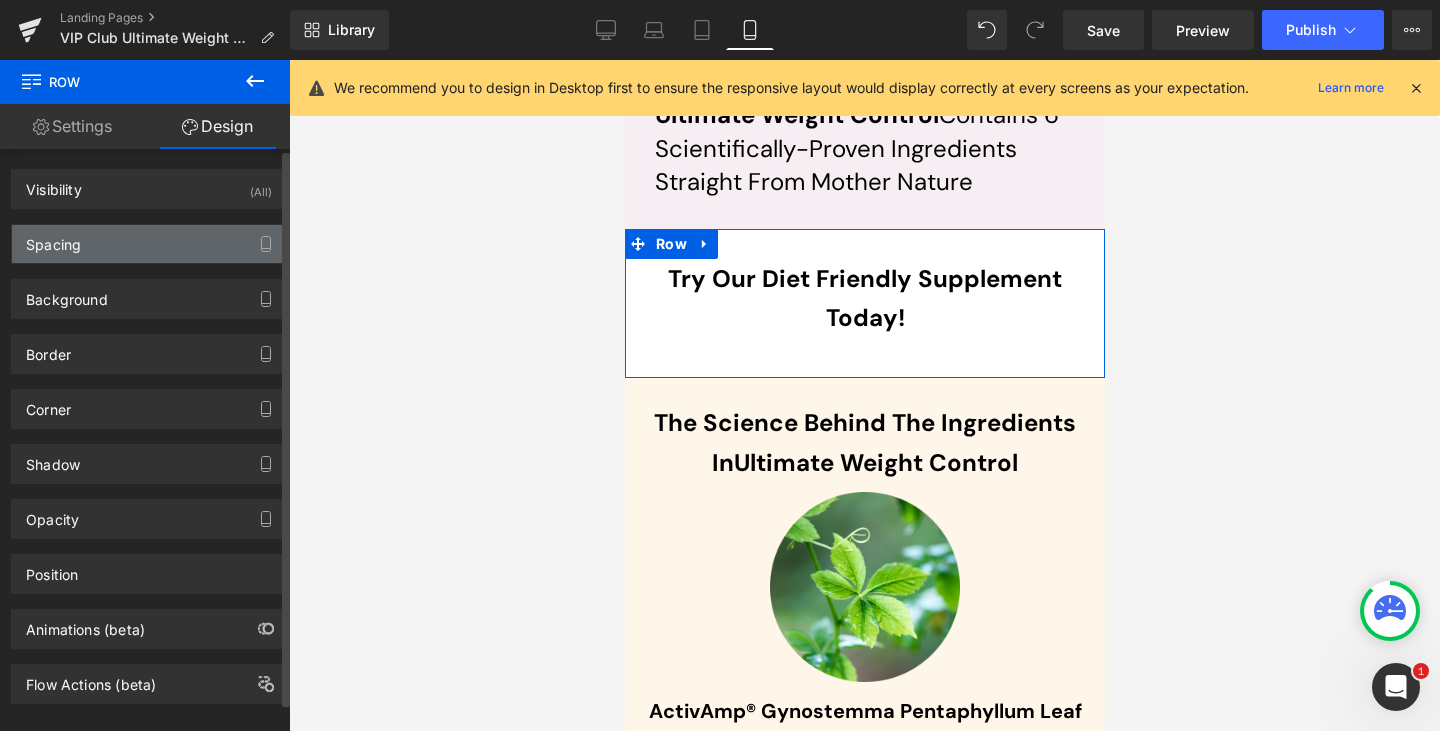 click on "Spacing" at bounding box center [149, 244] 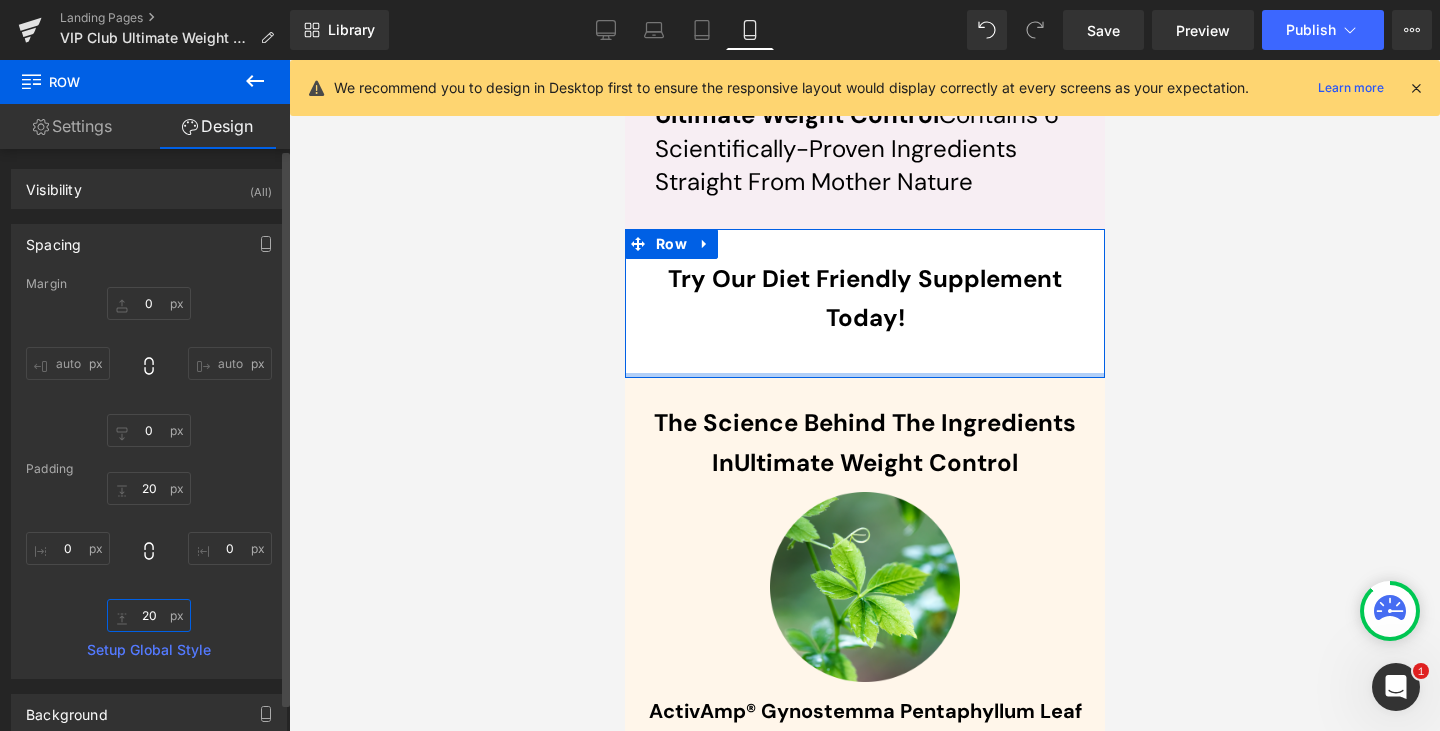click at bounding box center [149, 615] 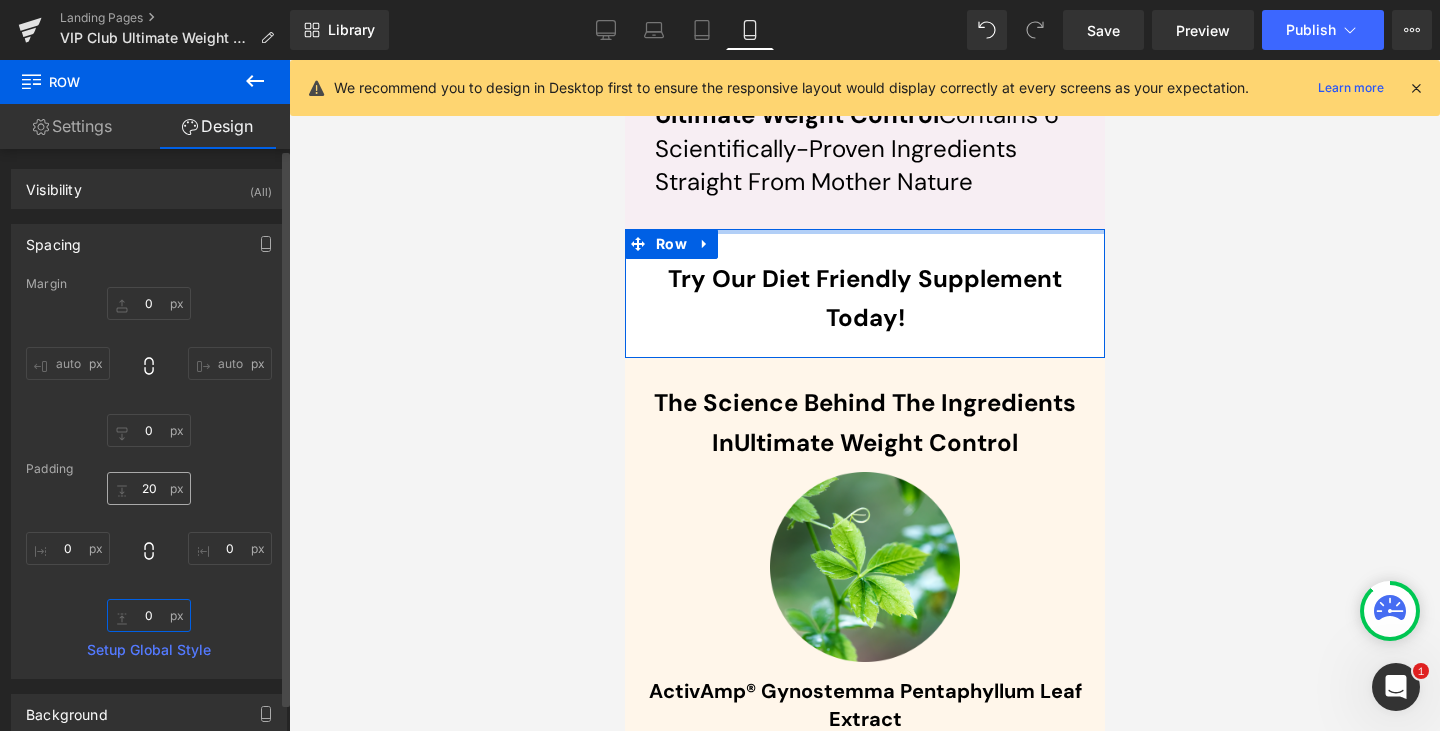 type on "0" 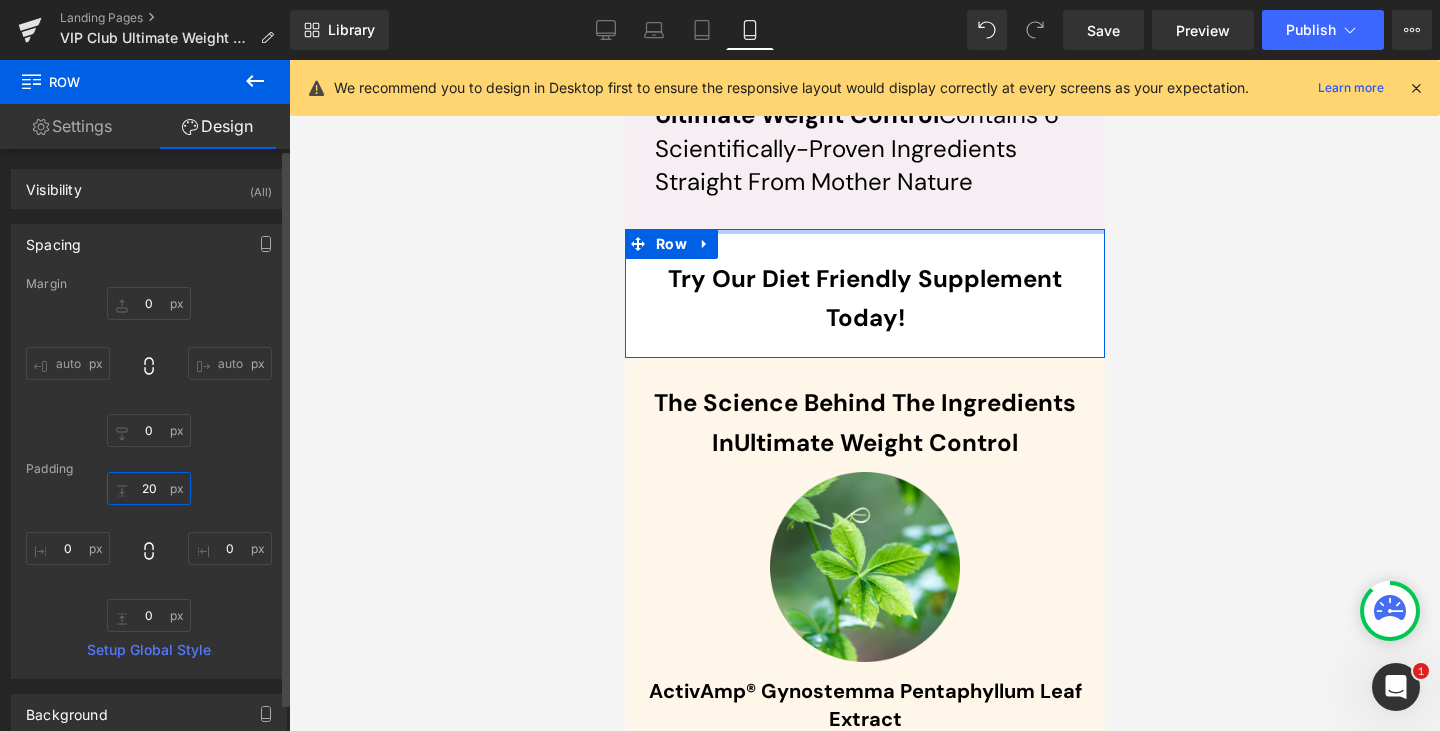 click at bounding box center [149, 488] 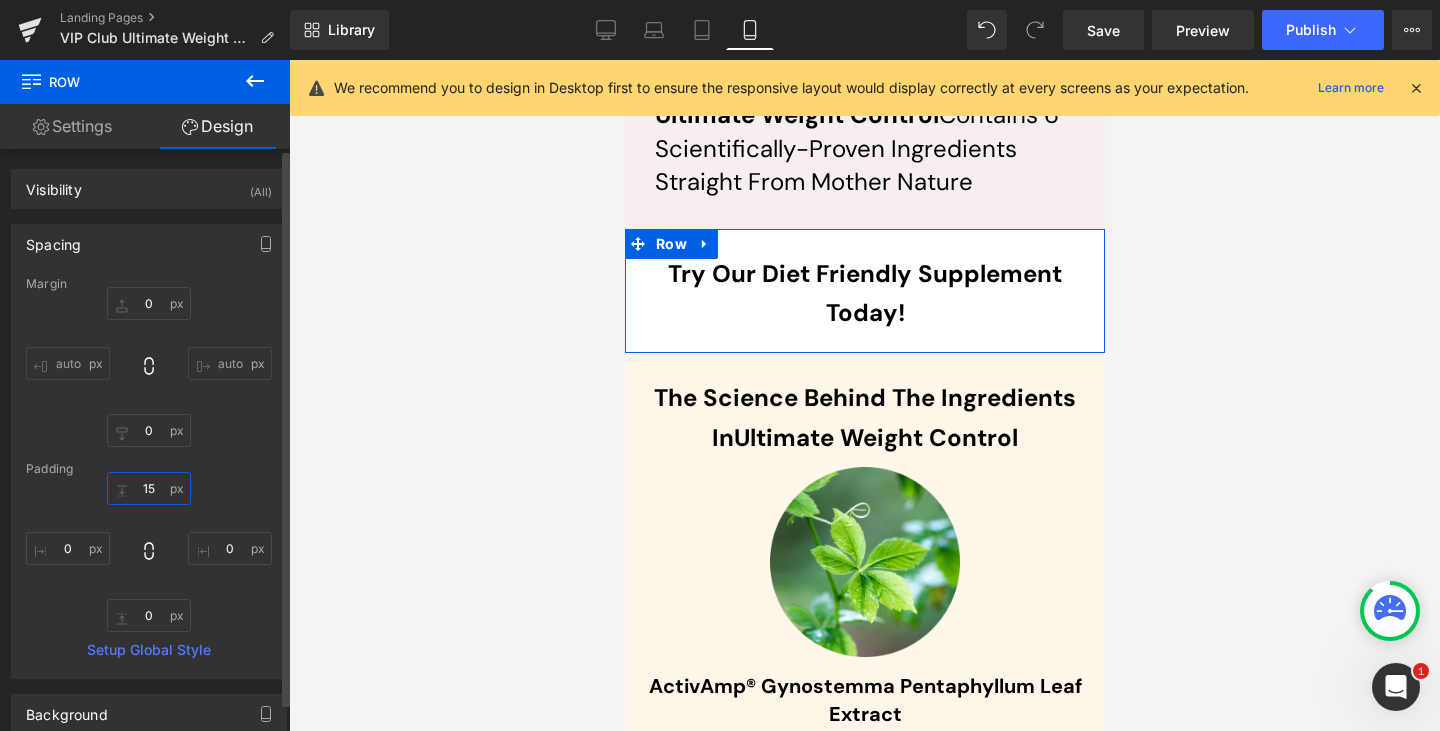 type on "1" 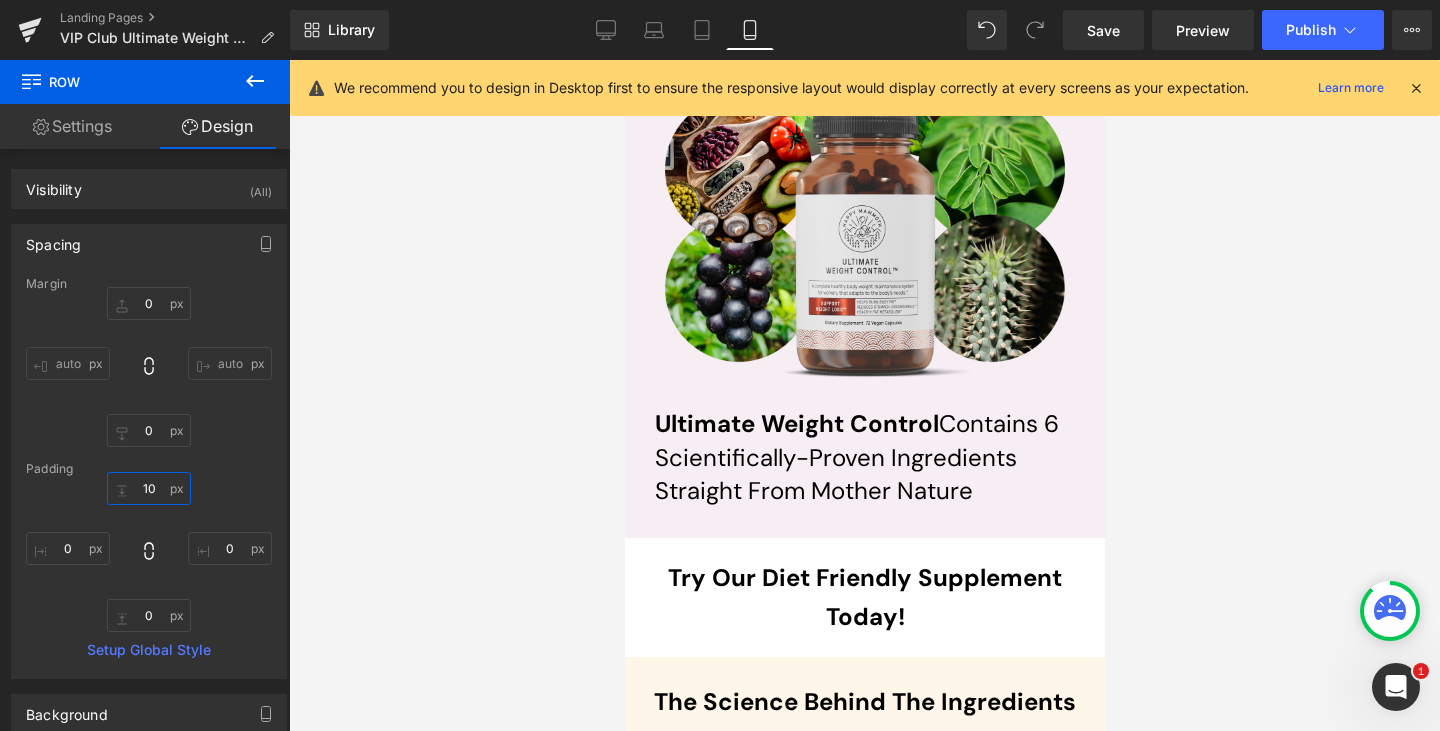 scroll, scrollTop: 8380, scrollLeft: 0, axis: vertical 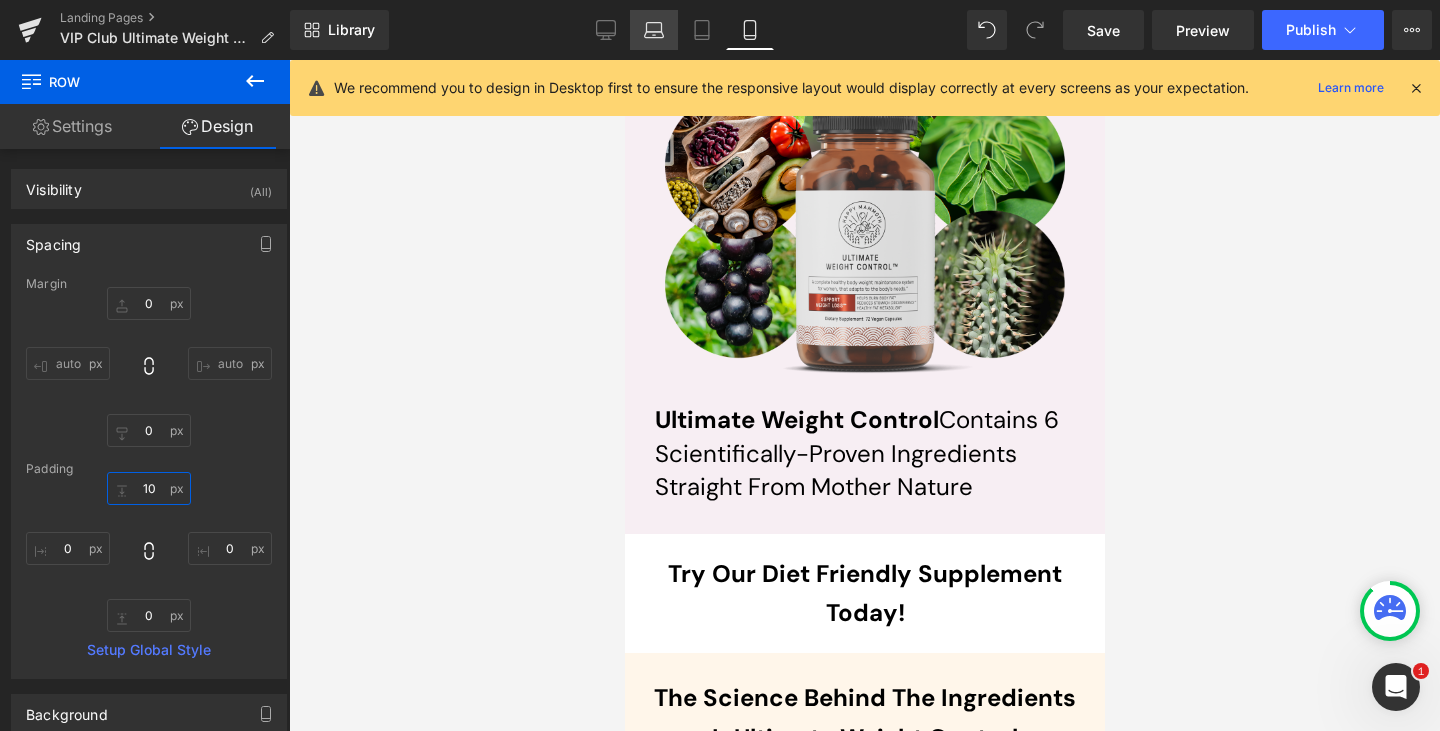 type on "10" 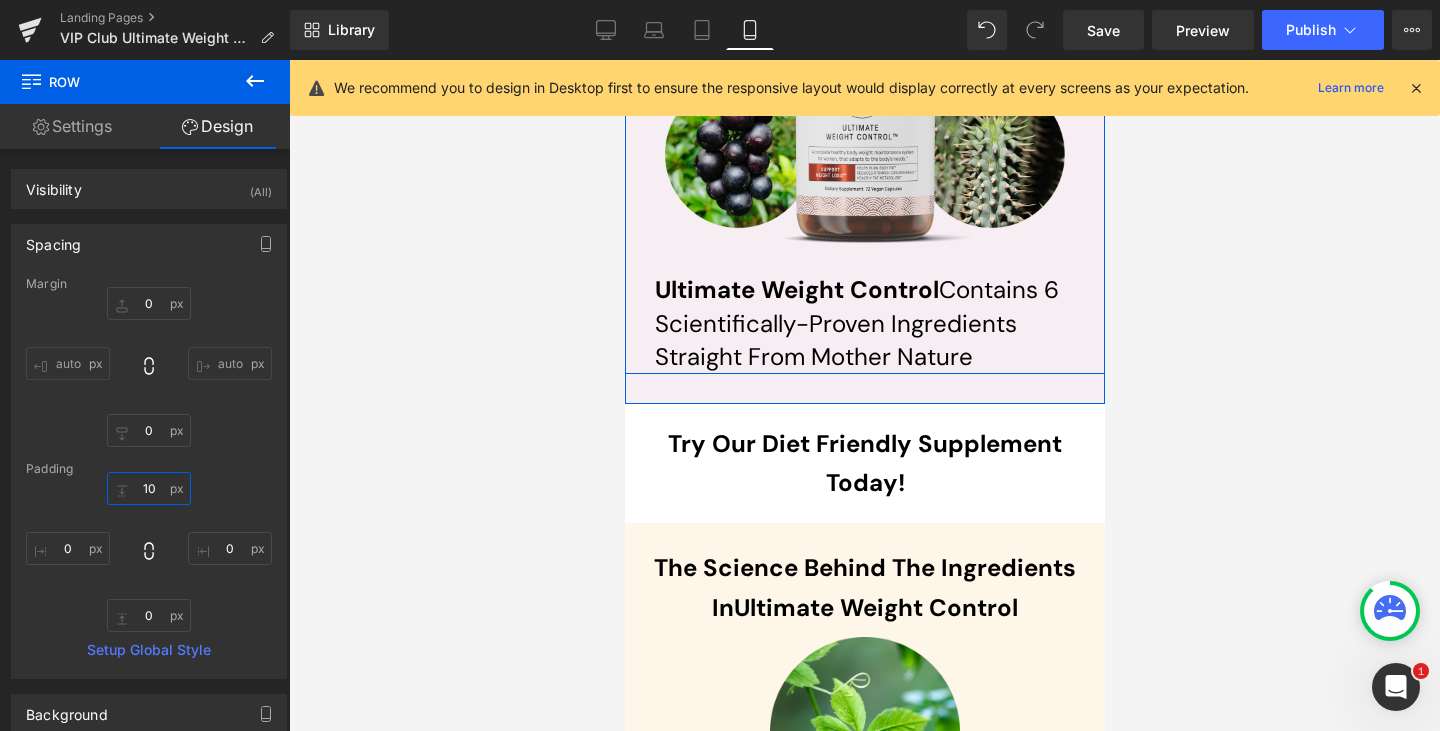scroll, scrollTop: 8489, scrollLeft: 0, axis: vertical 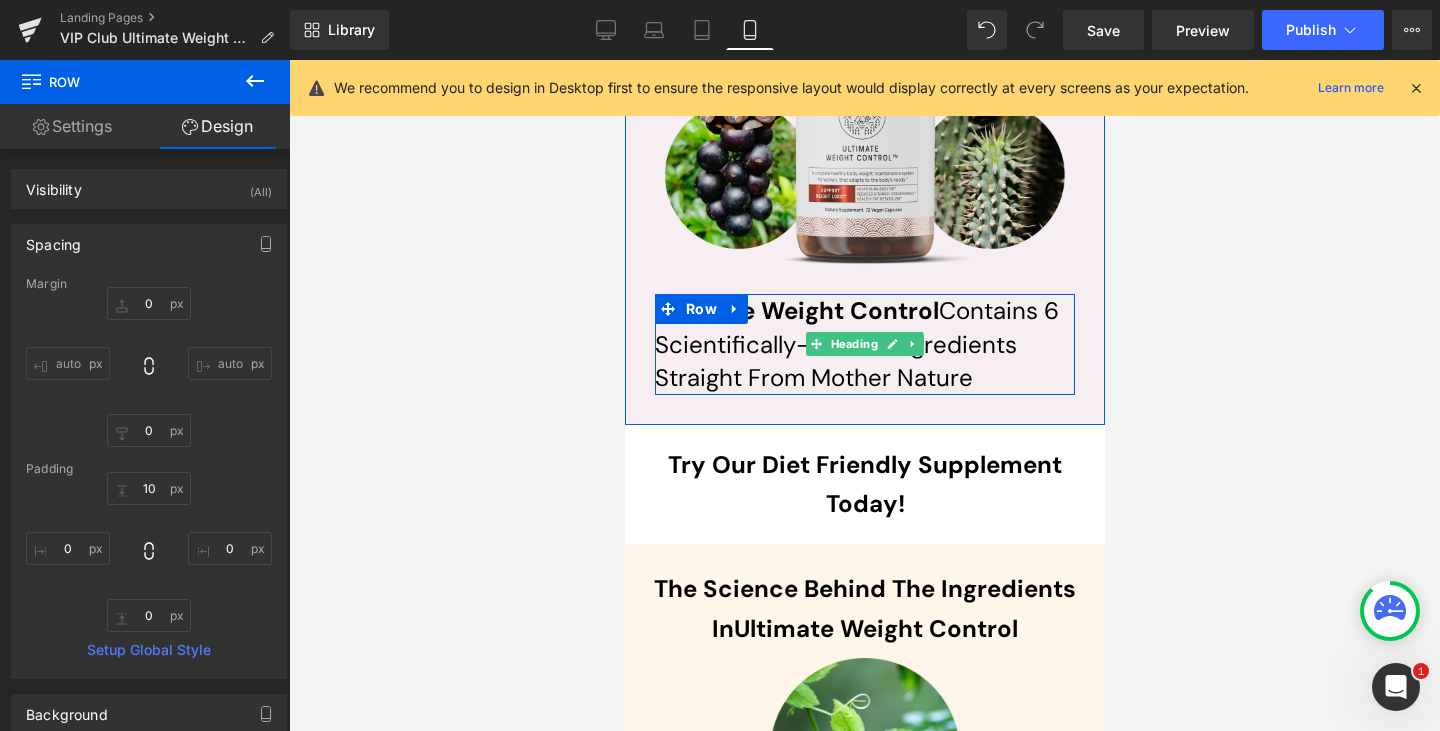 click on "Ultimate Weight Control  Contains 6 Scientifically-Proven Ingredients Straight From Mother Nature" at bounding box center [864, 344] 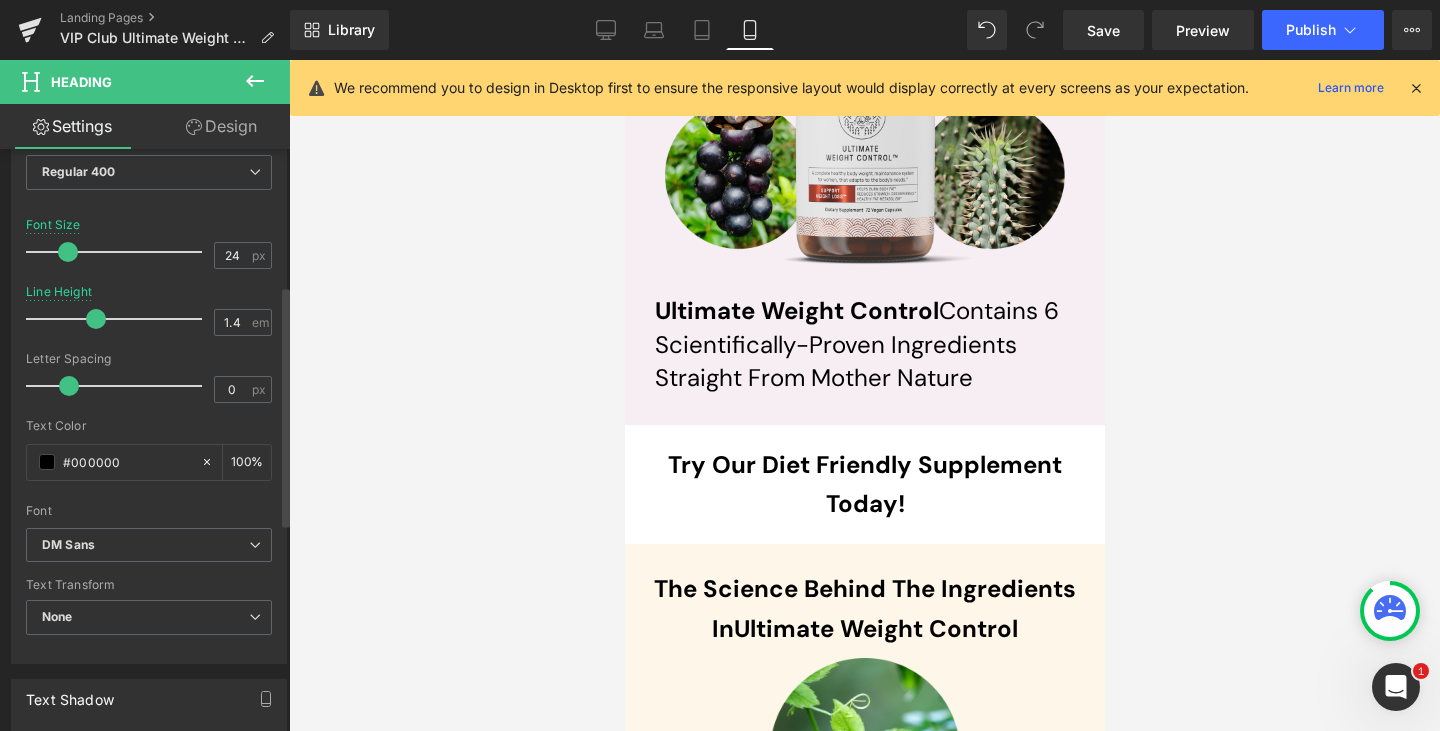 scroll, scrollTop: 332, scrollLeft: 0, axis: vertical 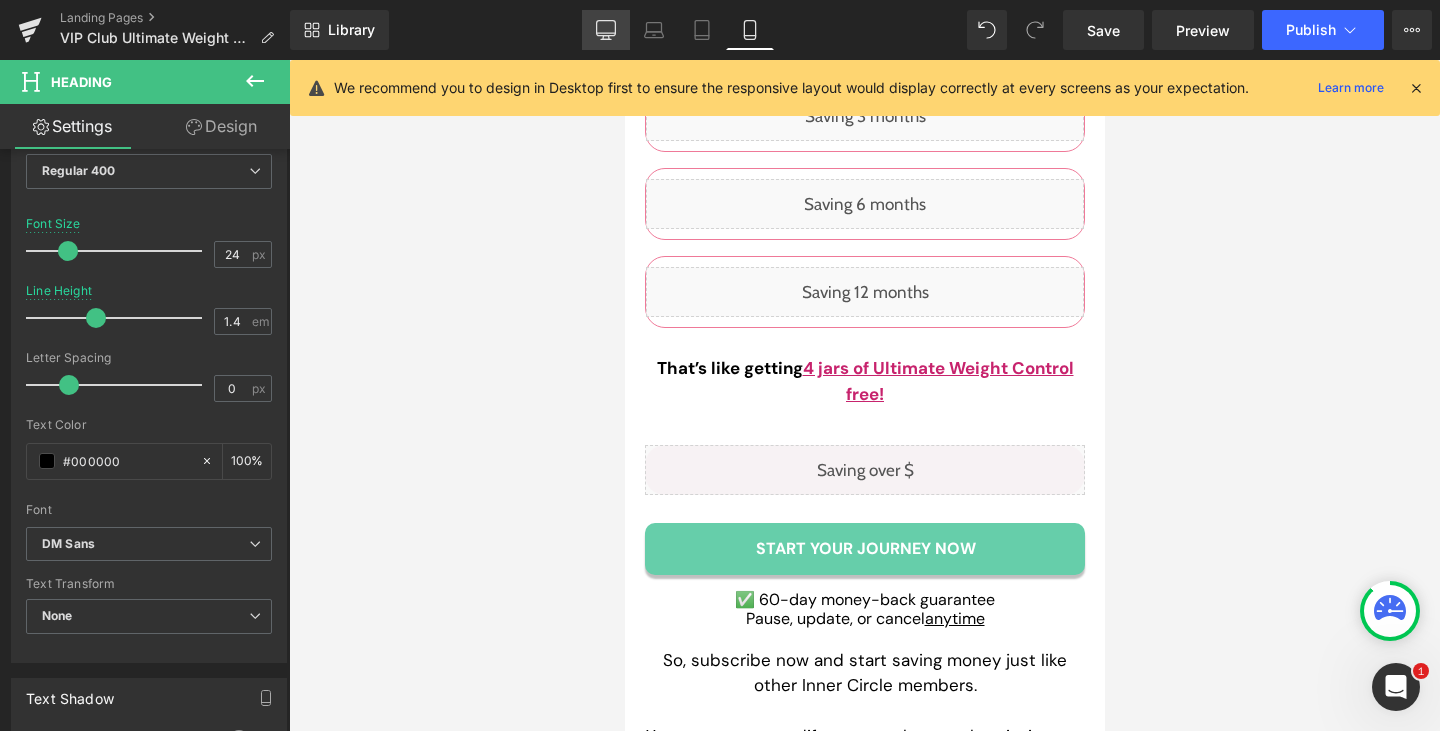 click 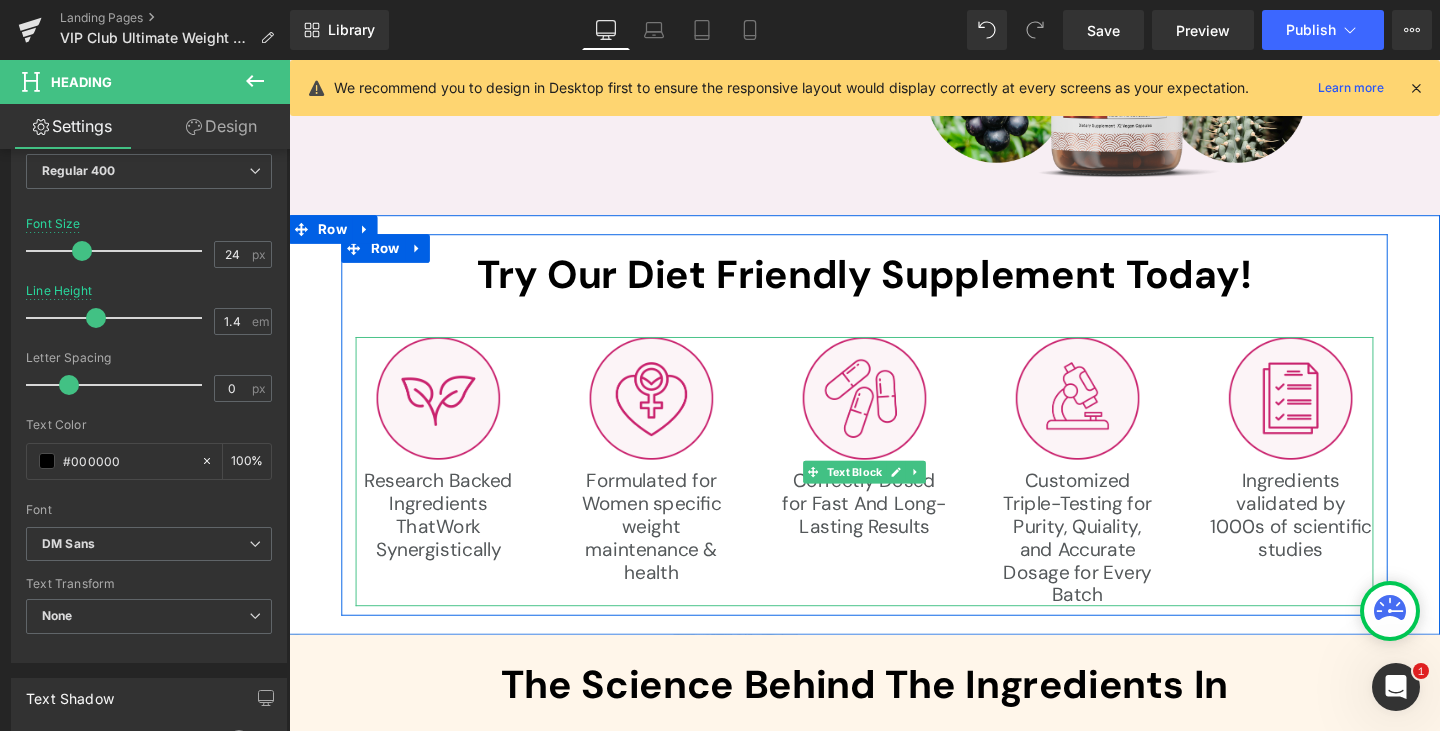 scroll, scrollTop: 6294, scrollLeft: 0, axis: vertical 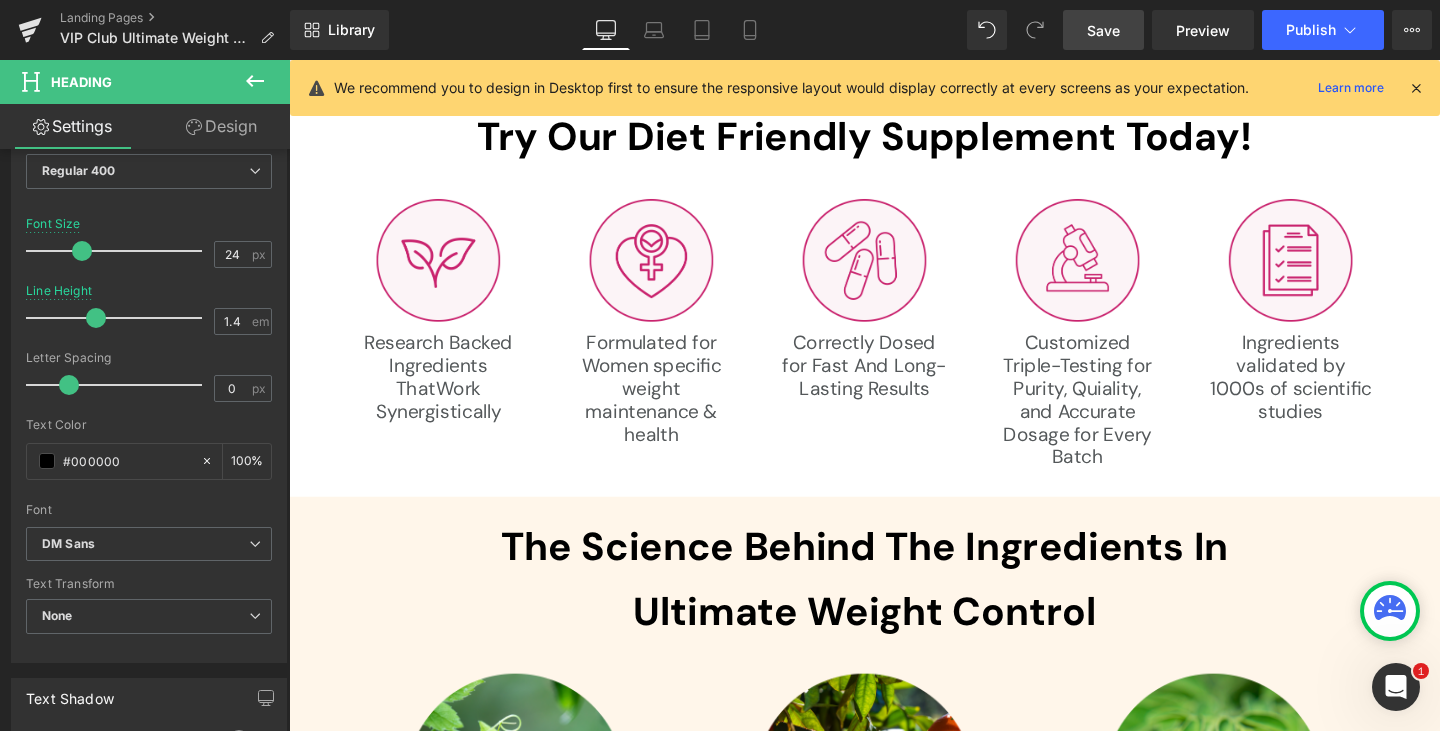 click on "Save" at bounding box center (1103, 30) 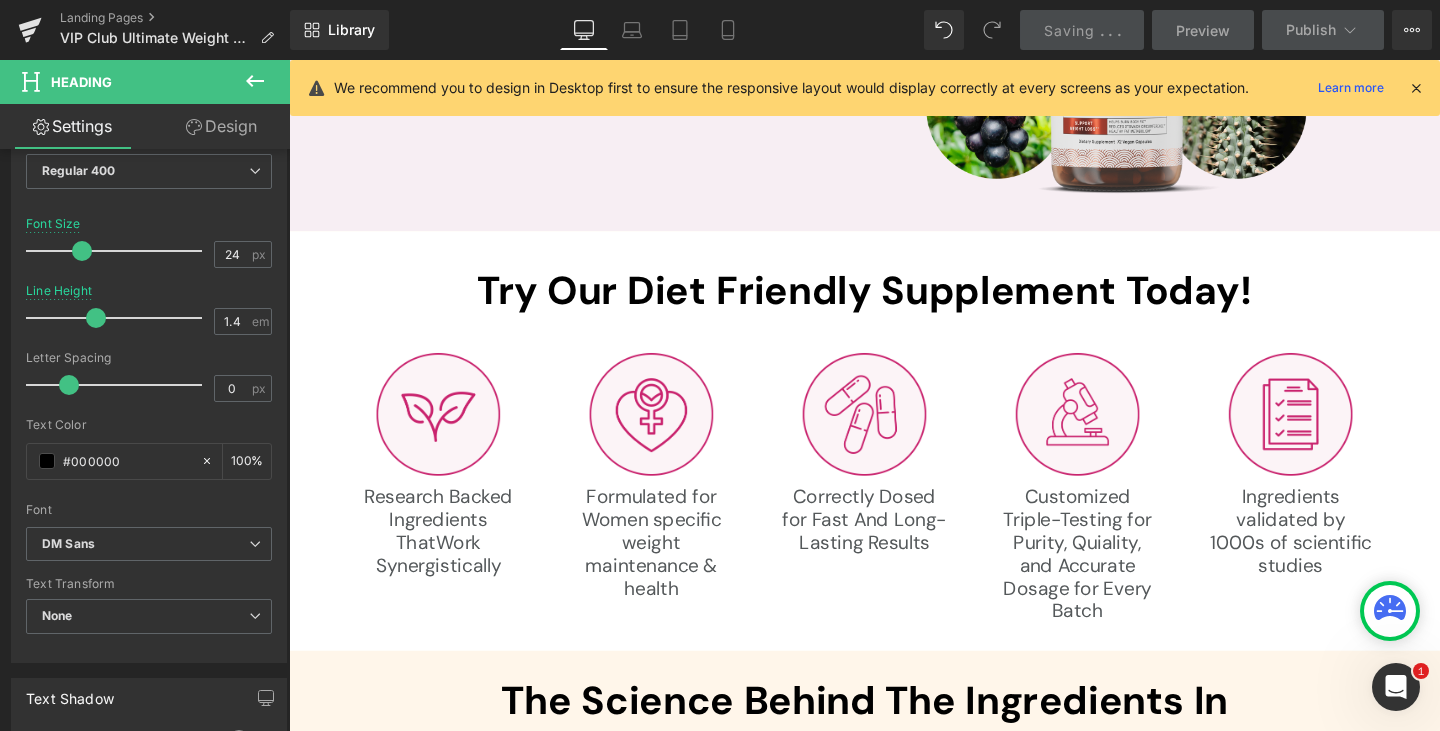 scroll, scrollTop: 6135, scrollLeft: 0, axis: vertical 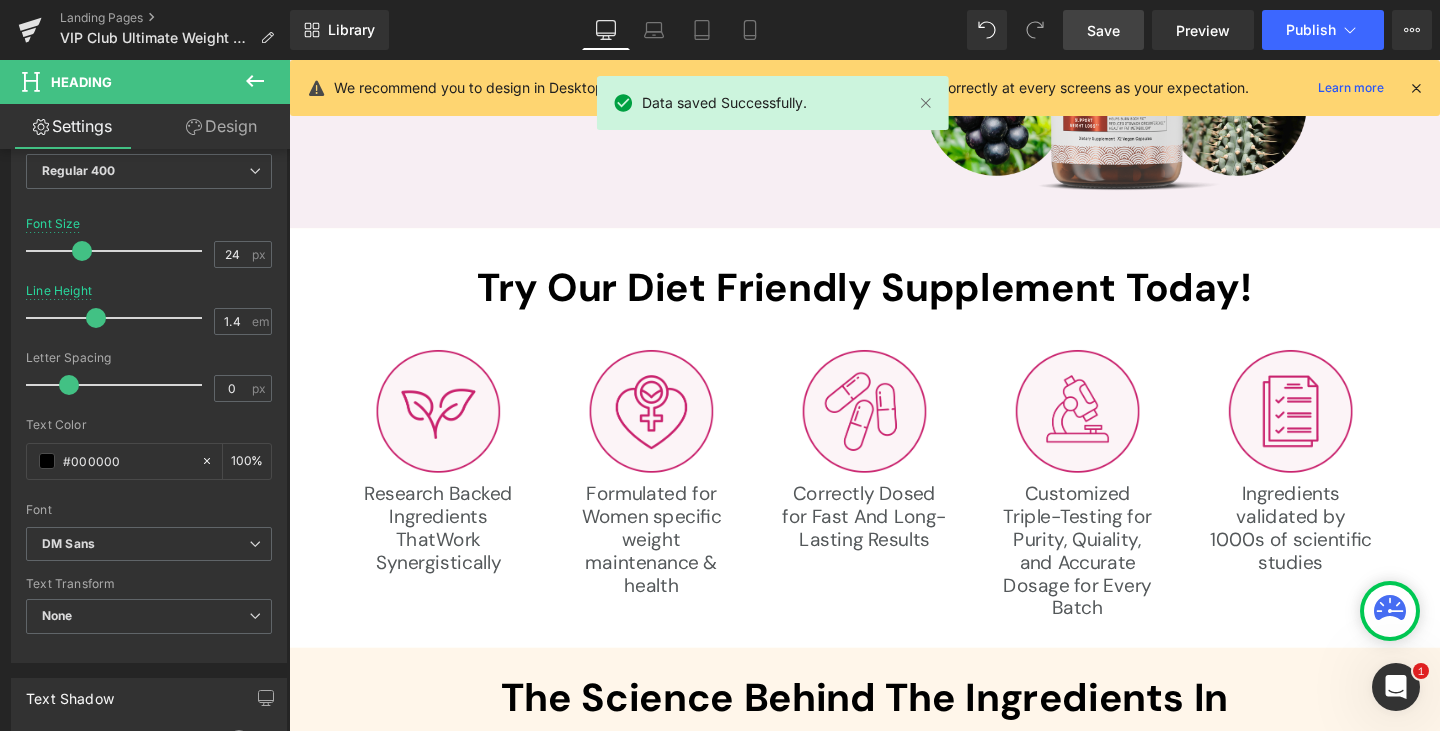 click on "Desktop" at bounding box center (606, 30) 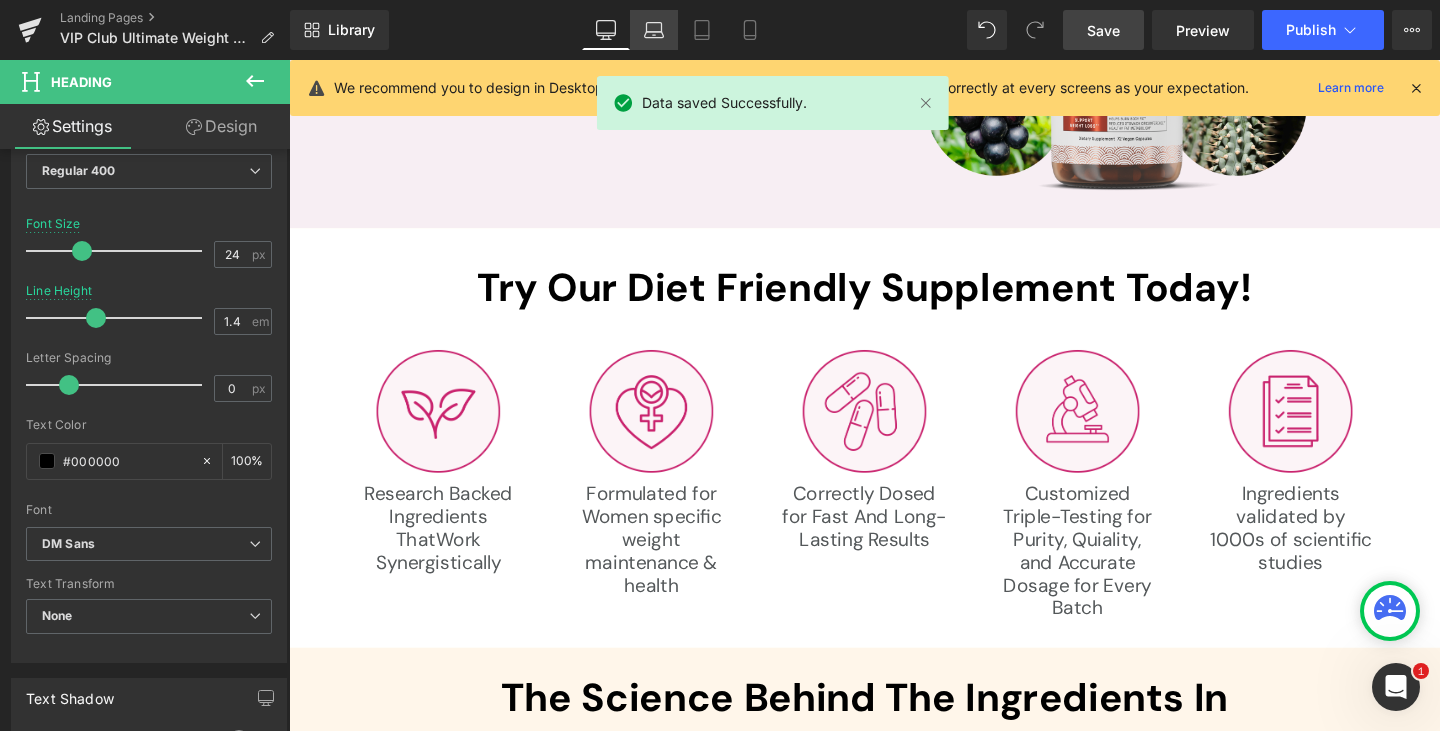 click 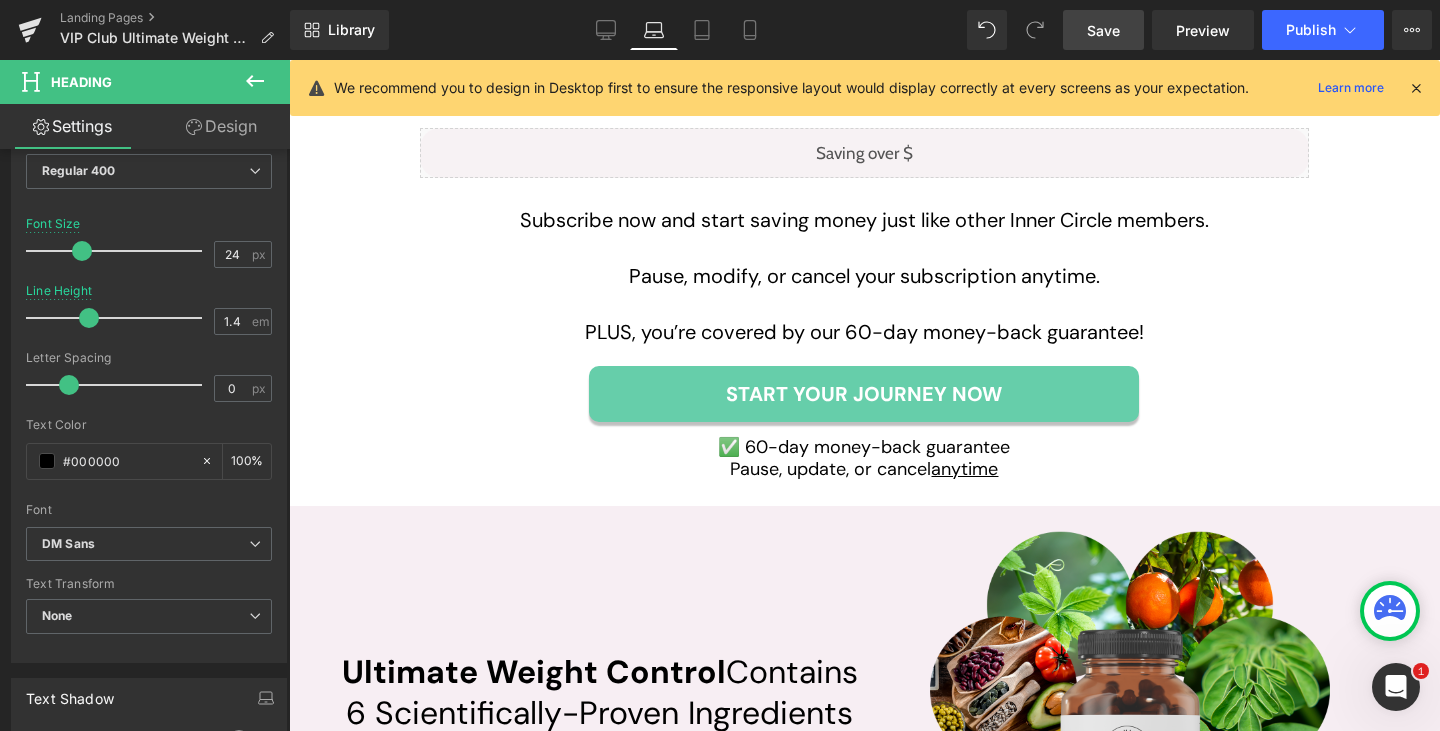 scroll, scrollTop: 5404, scrollLeft: 0, axis: vertical 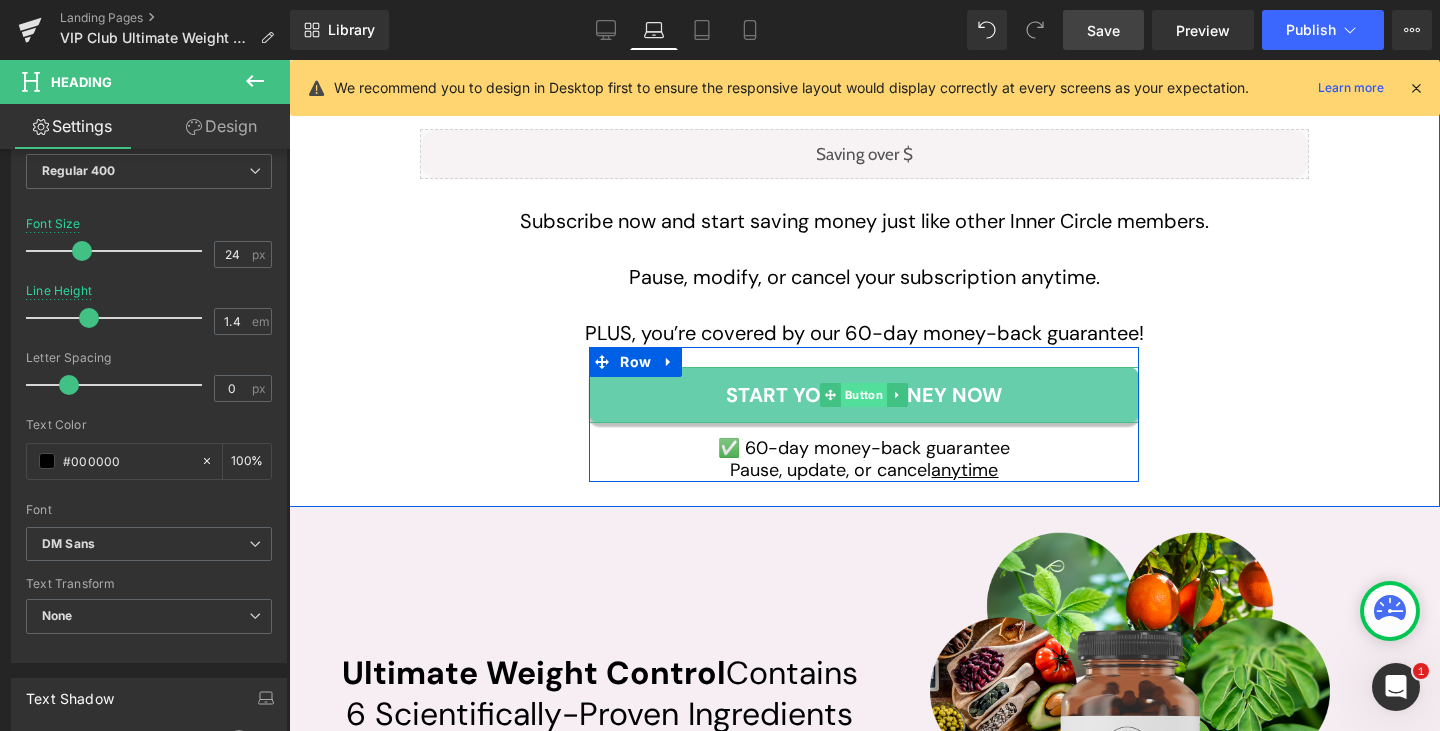 click on "Button" at bounding box center (864, 395) 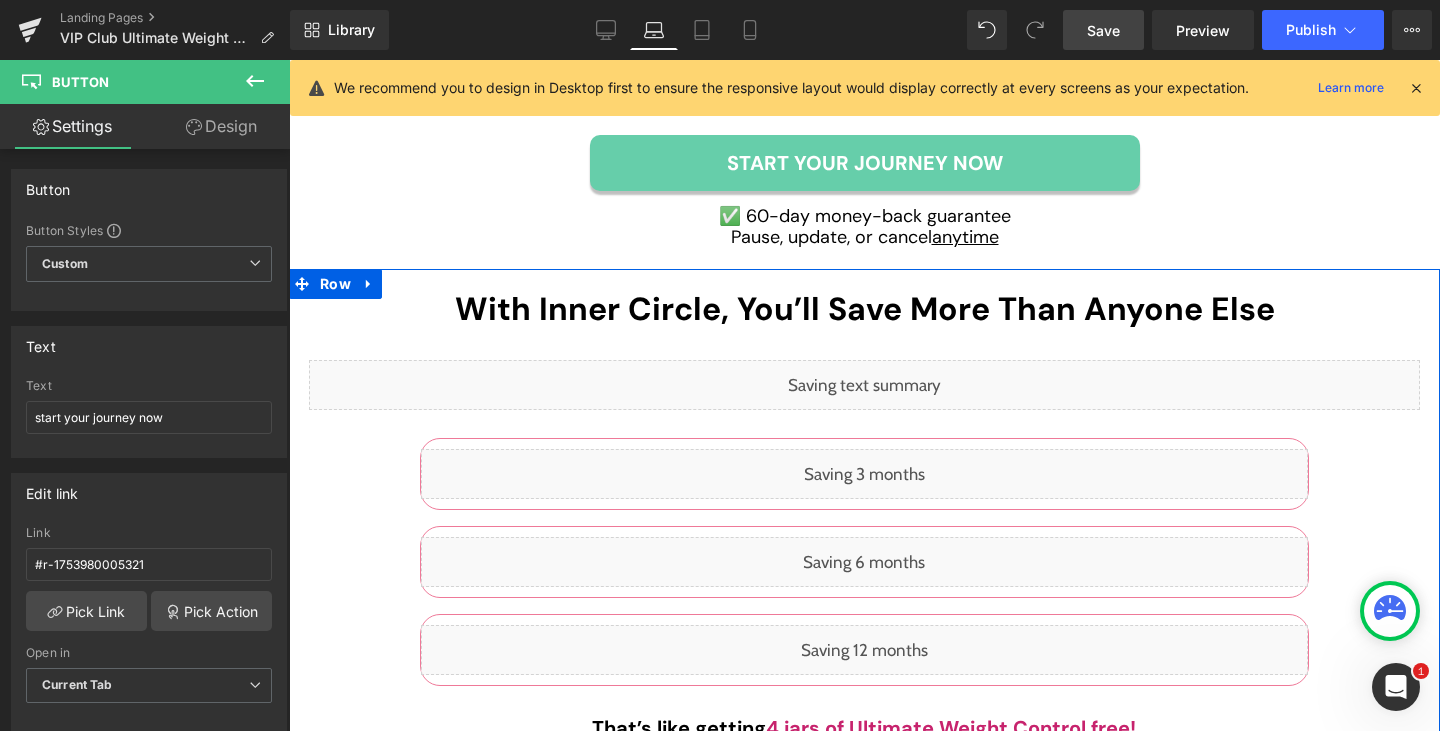 scroll, scrollTop: 4746, scrollLeft: 0, axis: vertical 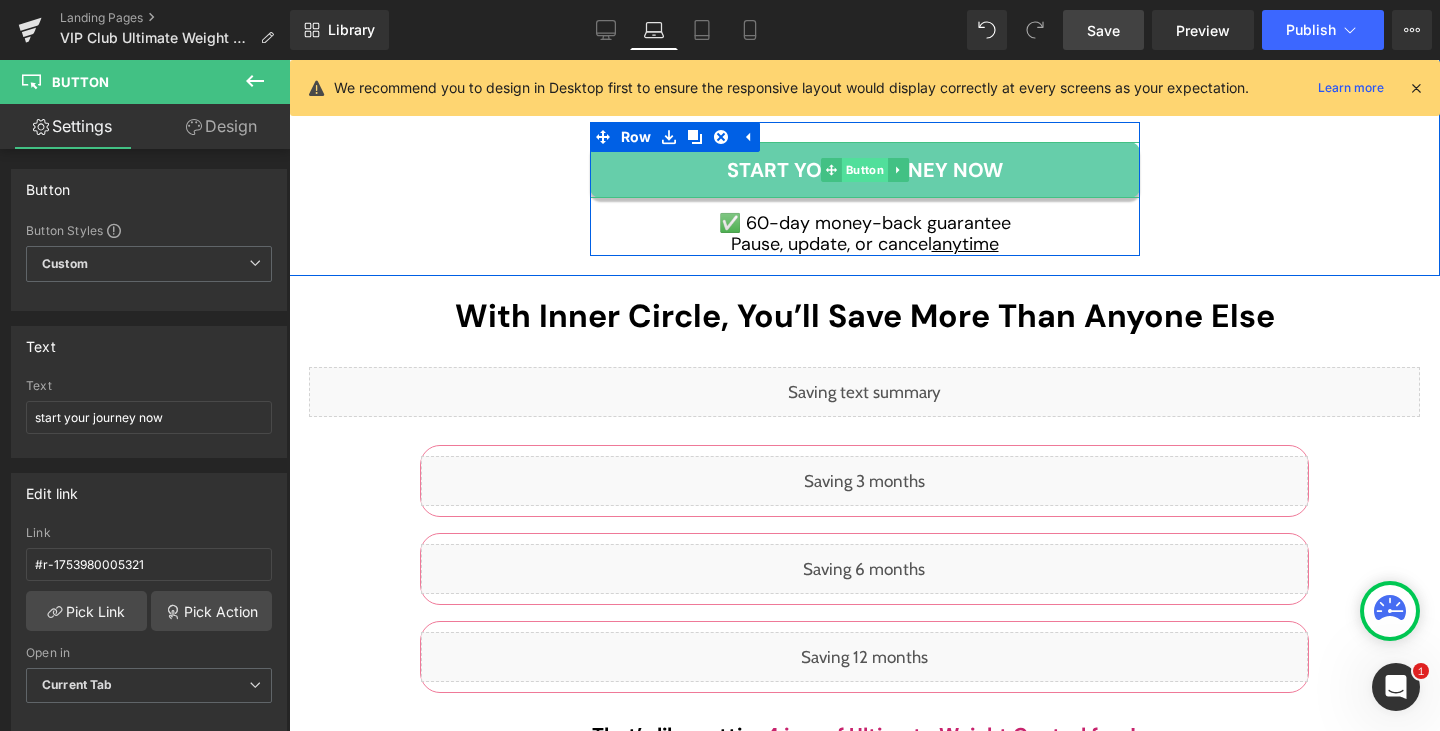 click on "Button" at bounding box center (854, 170) 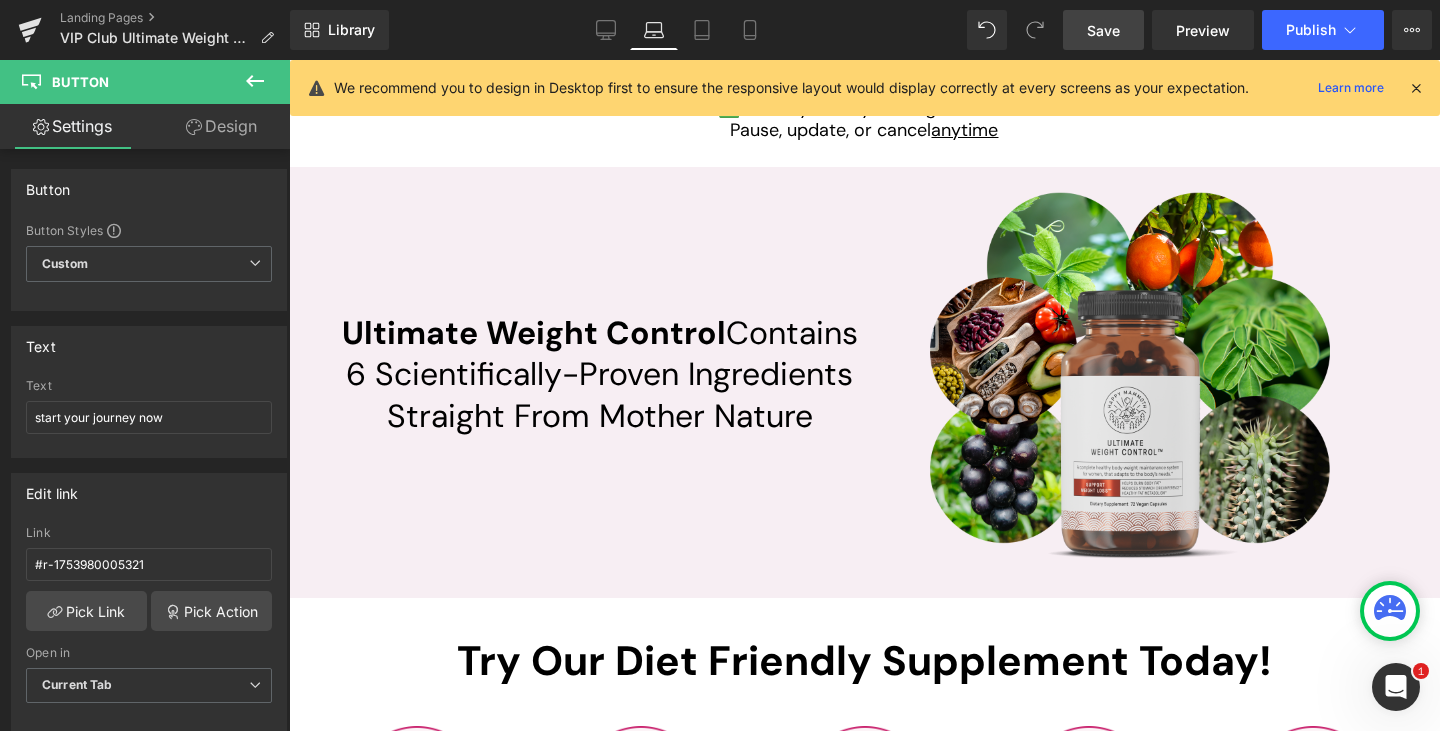 scroll, scrollTop: 5743, scrollLeft: 0, axis: vertical 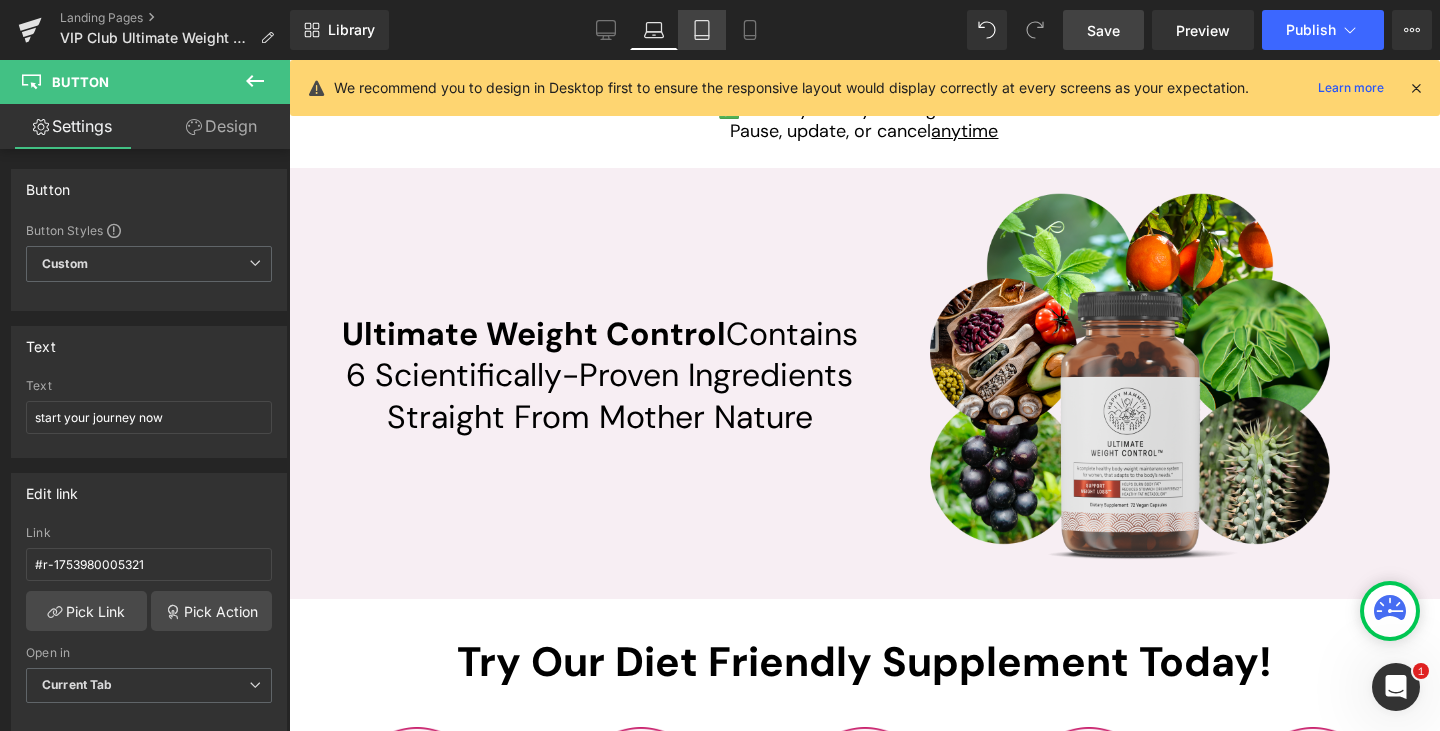click 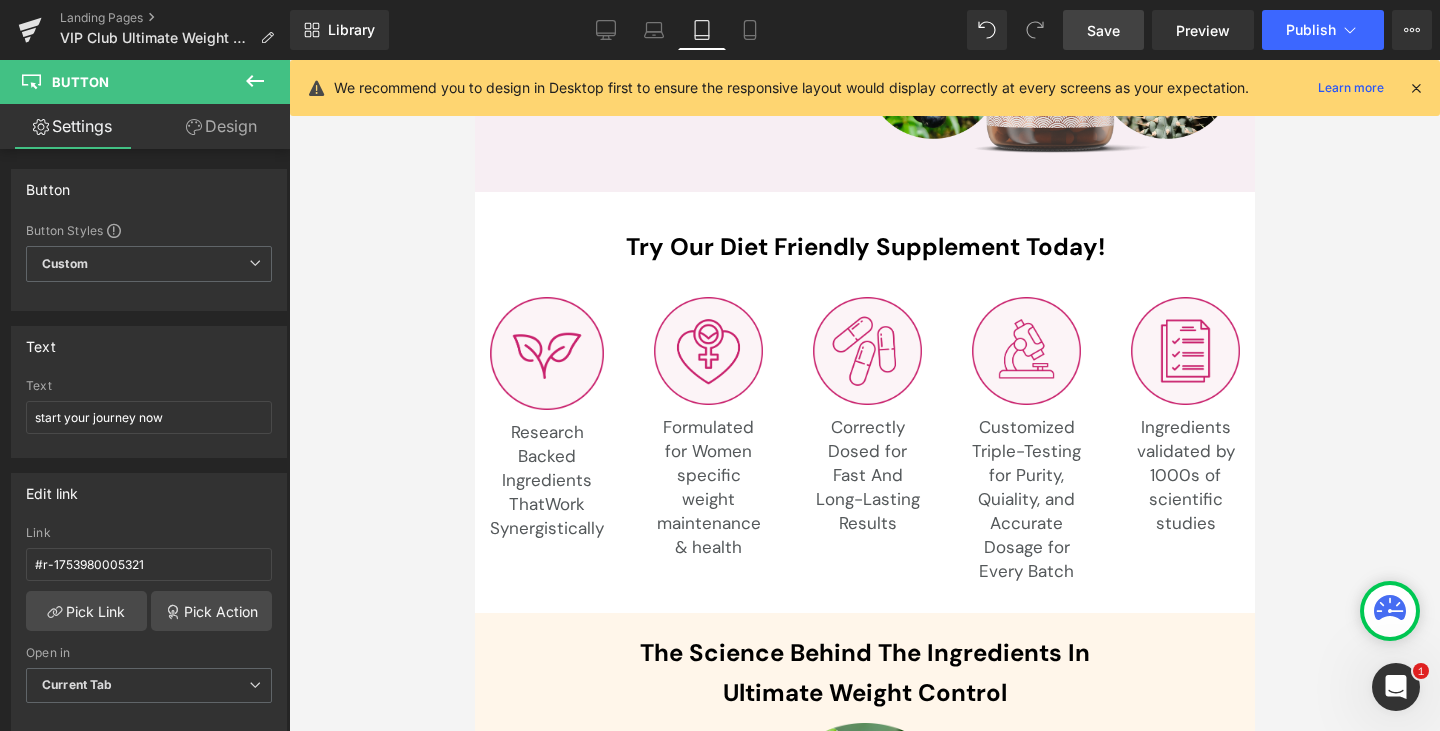 scroll, scrollTop: 7152, scrollLeft: 0, axis: vertical 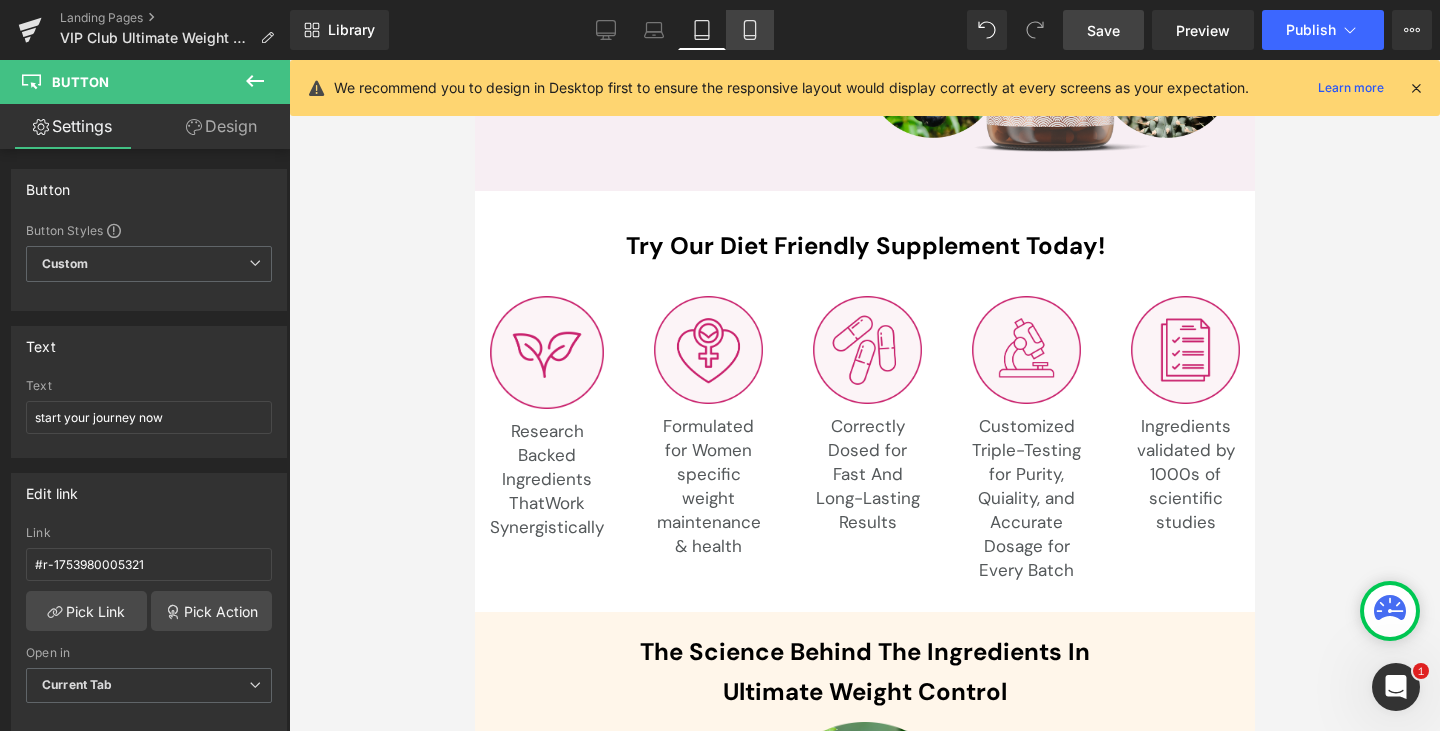 click 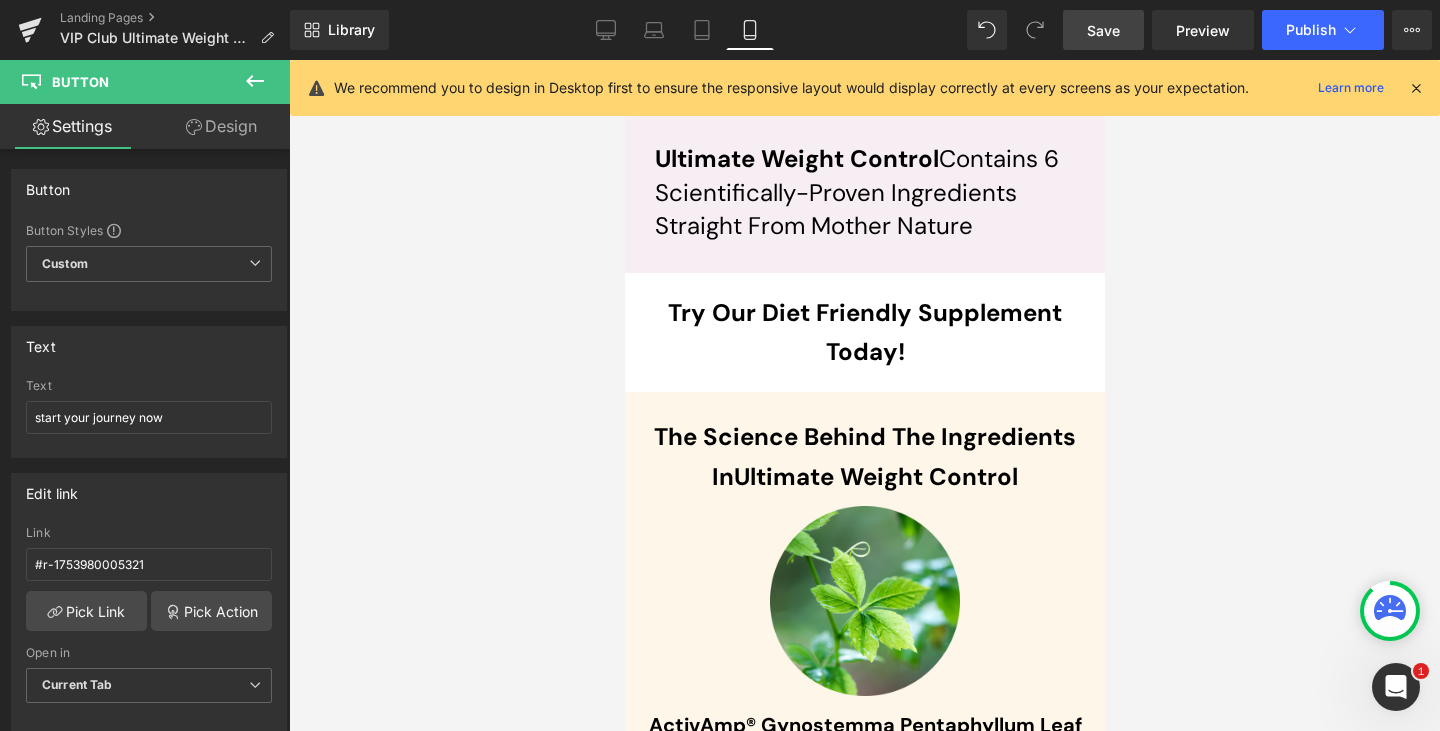 scroll, scrollTop: 8642, scrollLeft: 0, axis: vertical 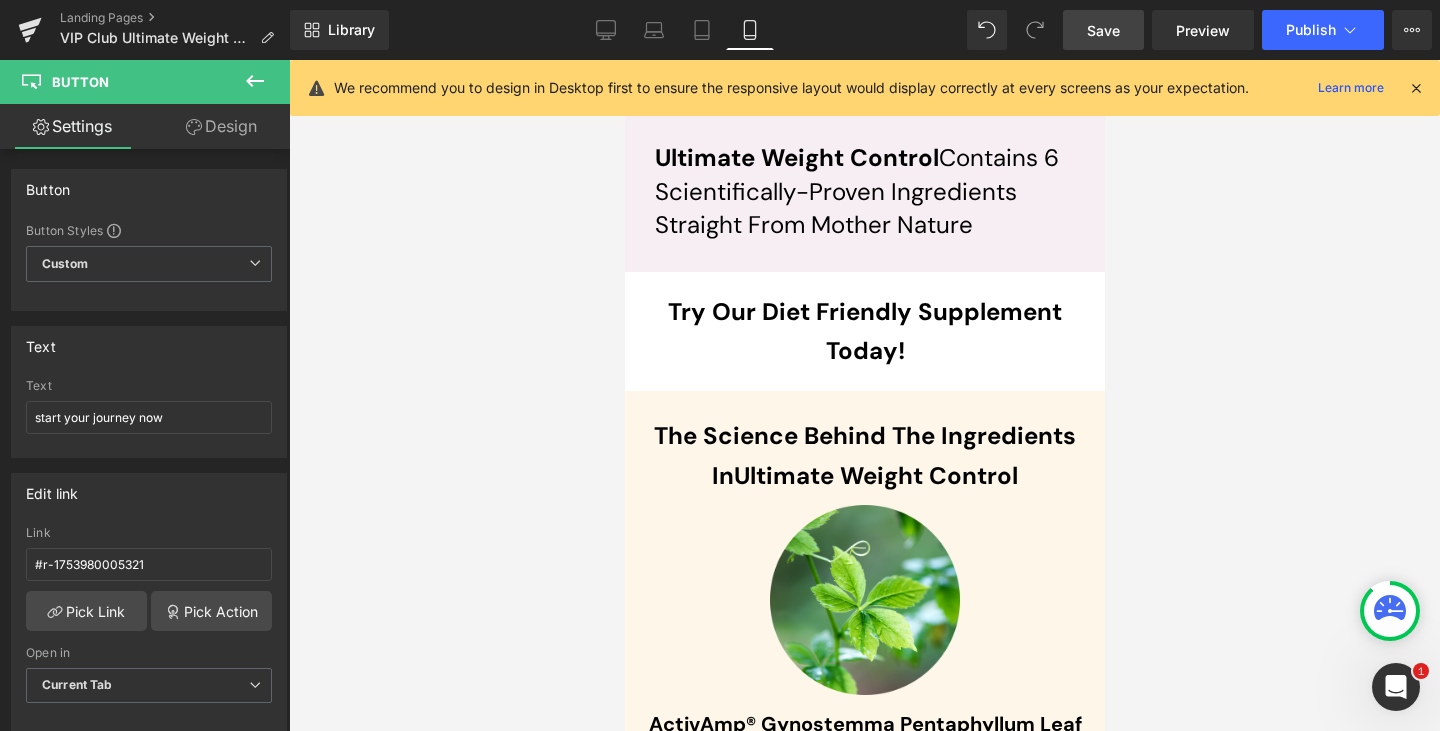 click on "Save" at bounding box center (1103, 30) 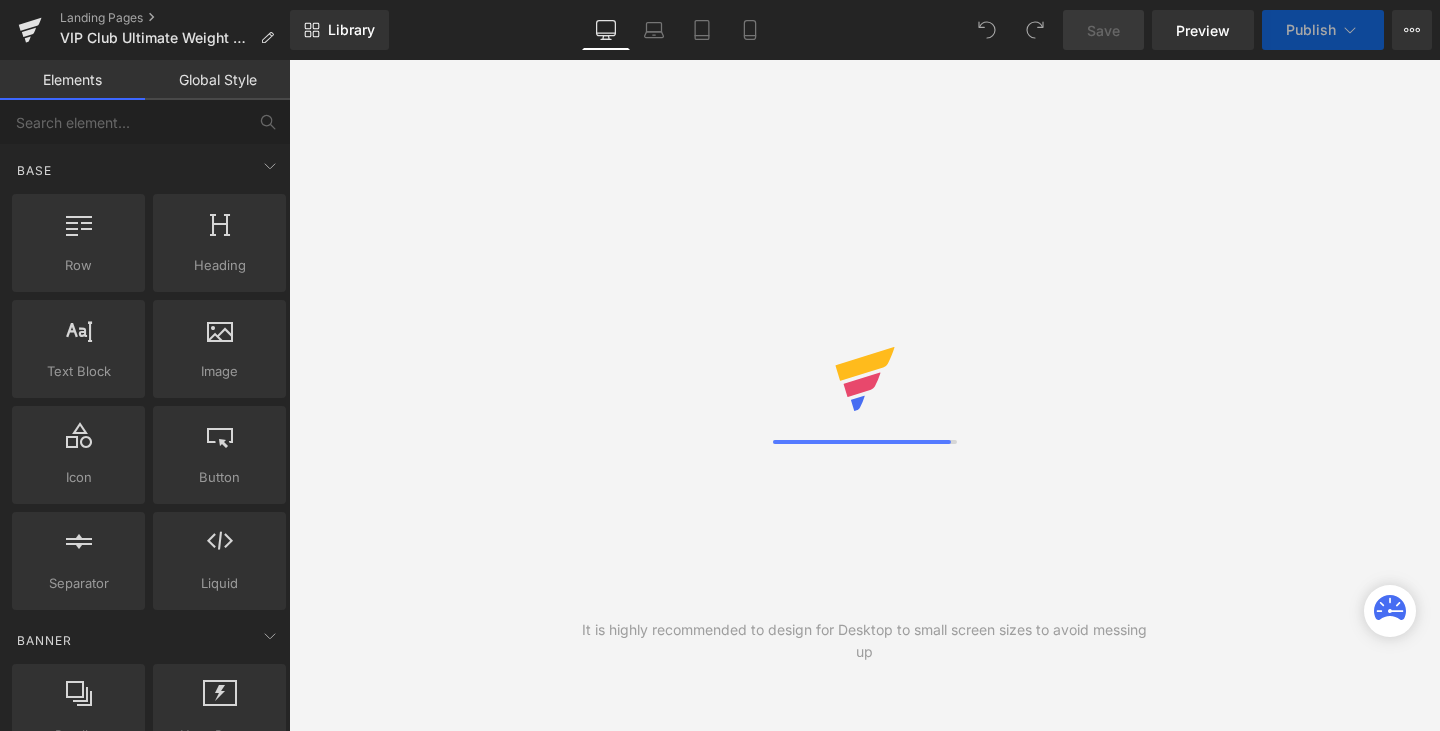 scroll, scrollTop: 0, scrollLeft: 0, axis: both 